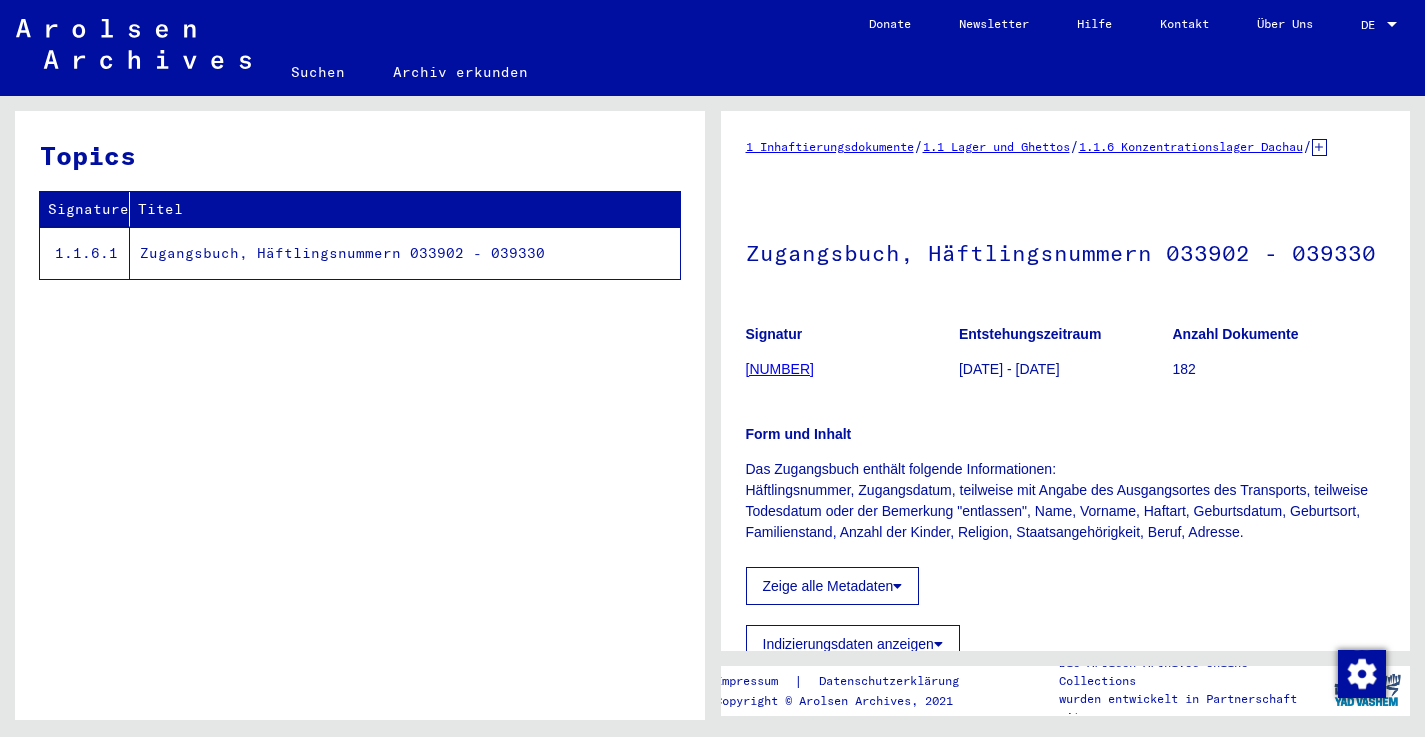 scroll, scrollTop: 0, scrollLeft: 0, axis: both 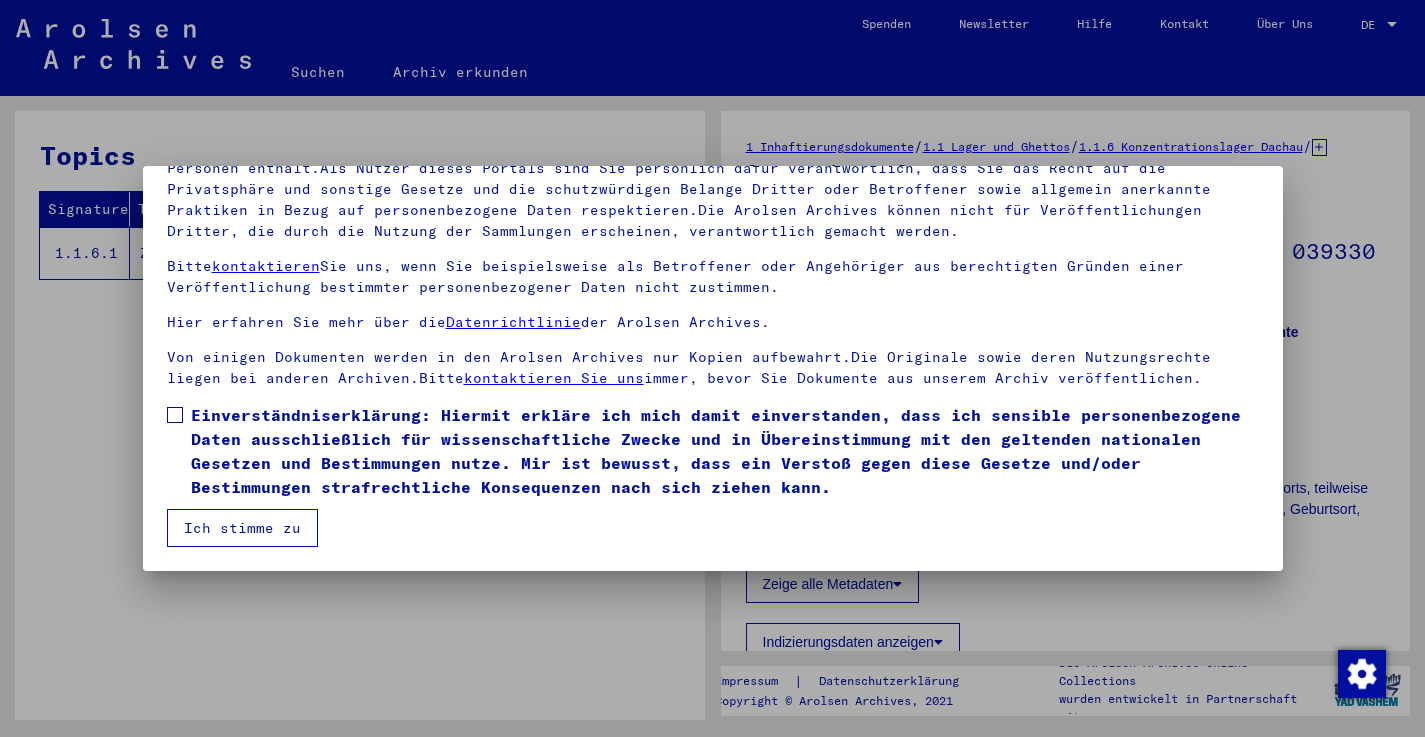 click at bounding box center [175, 415] 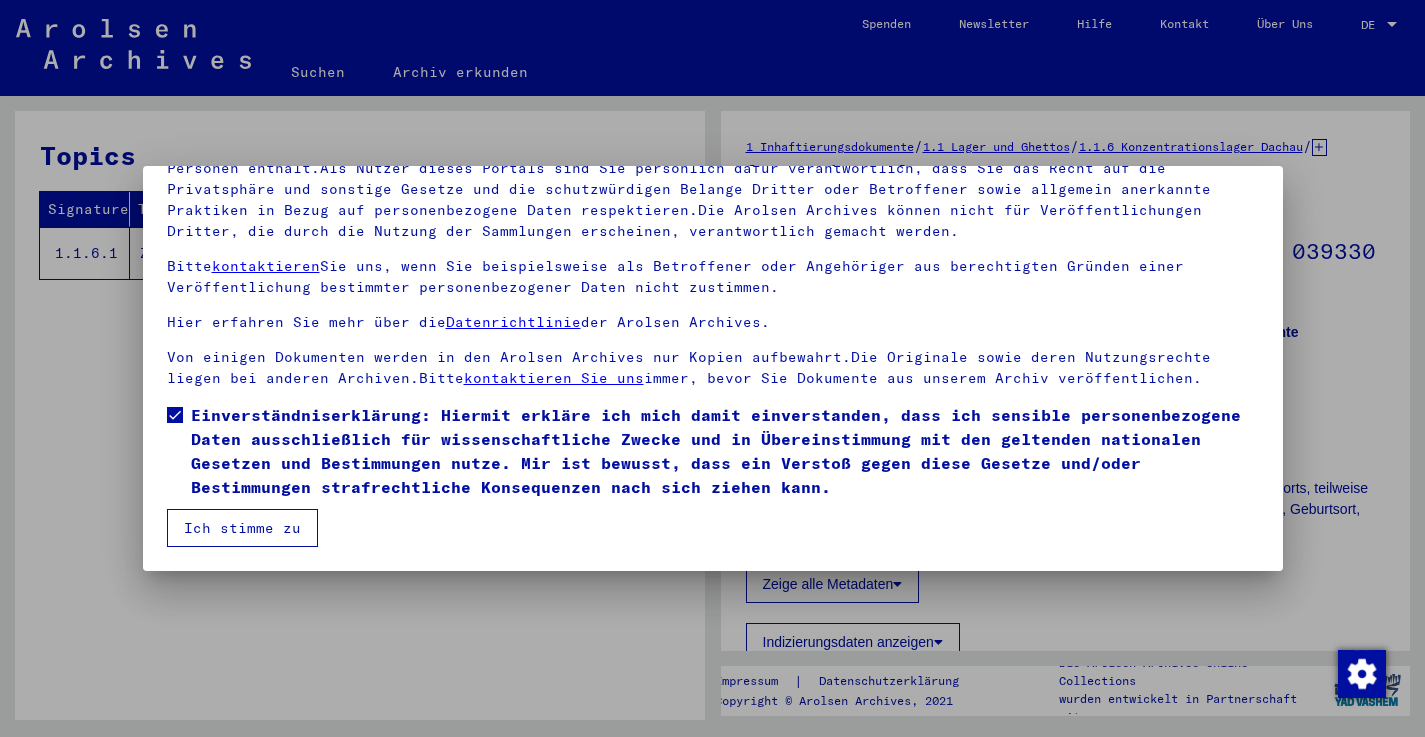 click on "Ich stimme zu" at bounding box center (242, 528) 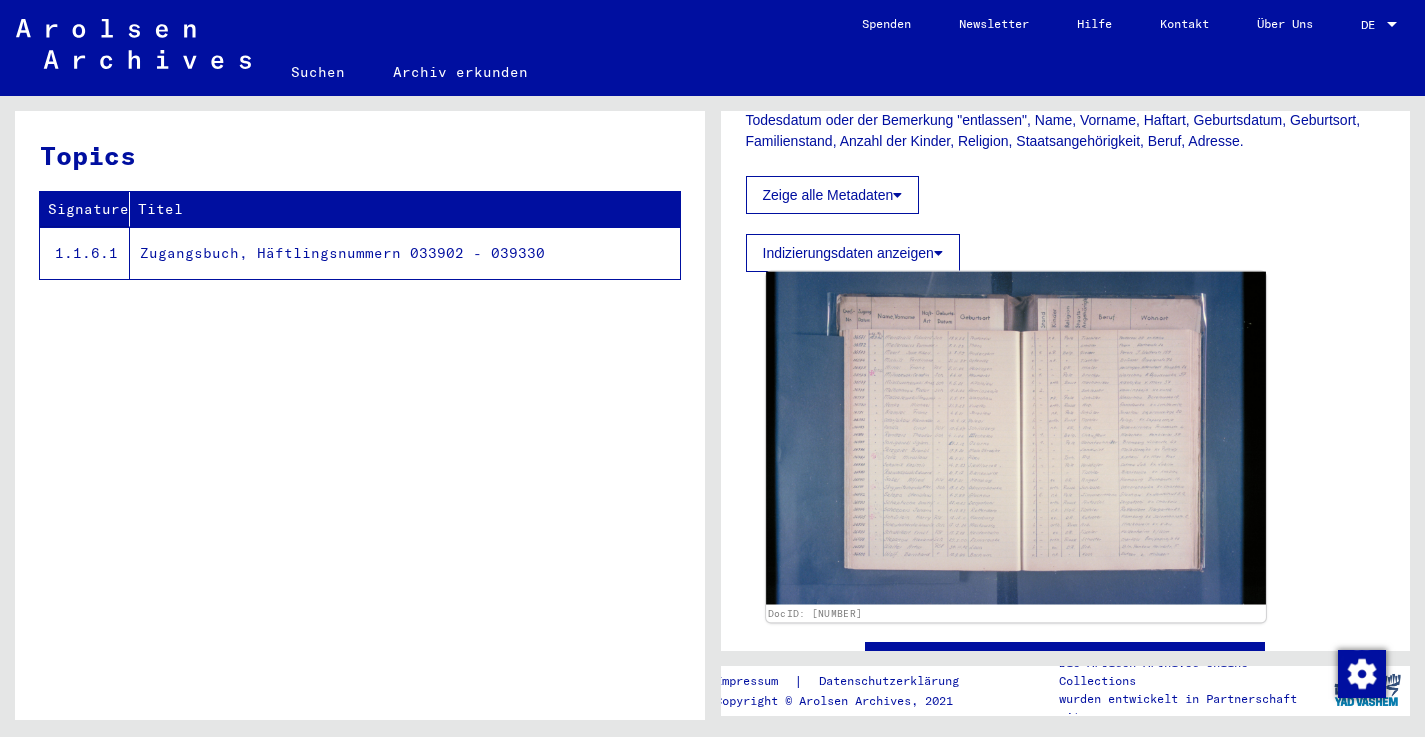 scroll, scrollTop: 401, scrollLeft: 0, axis: vertical 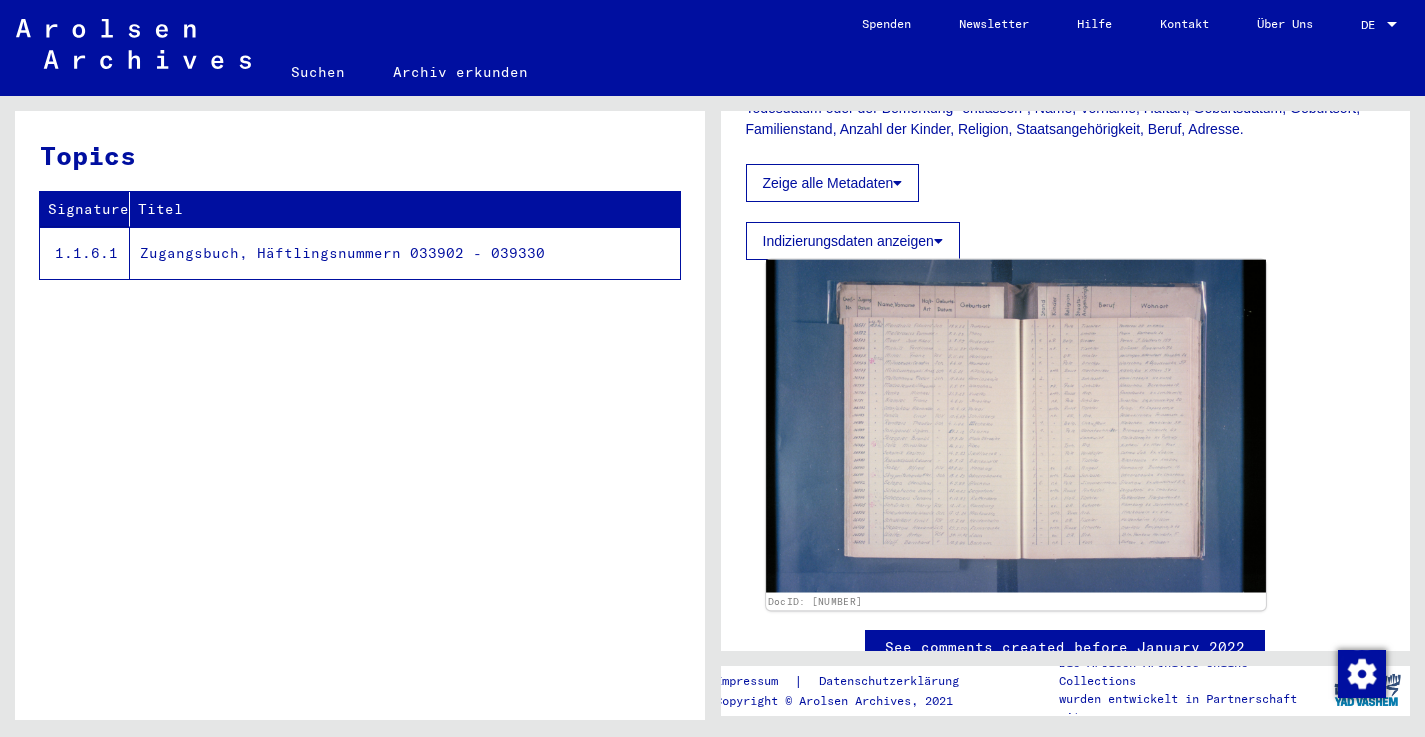 click at bounding box center (1015, 426) 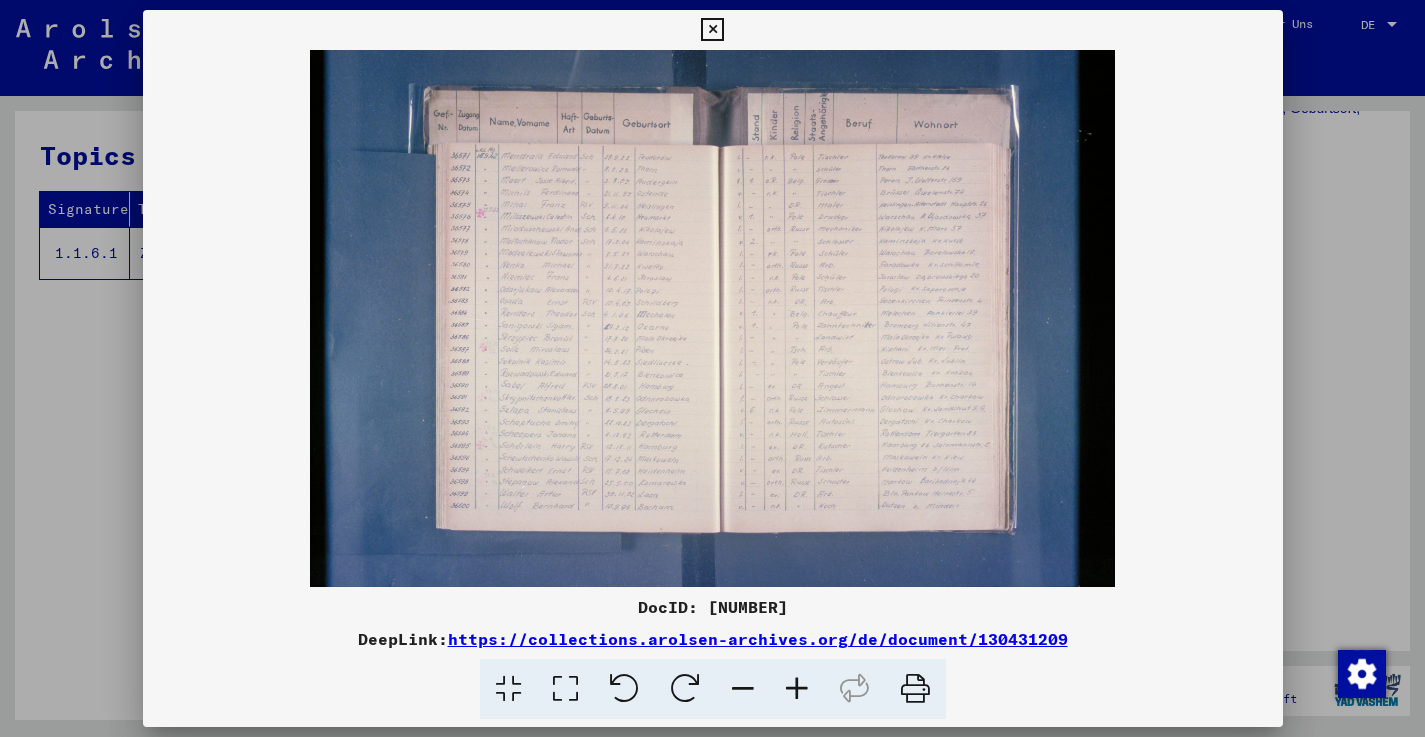 click at bounding box center [797, 689] 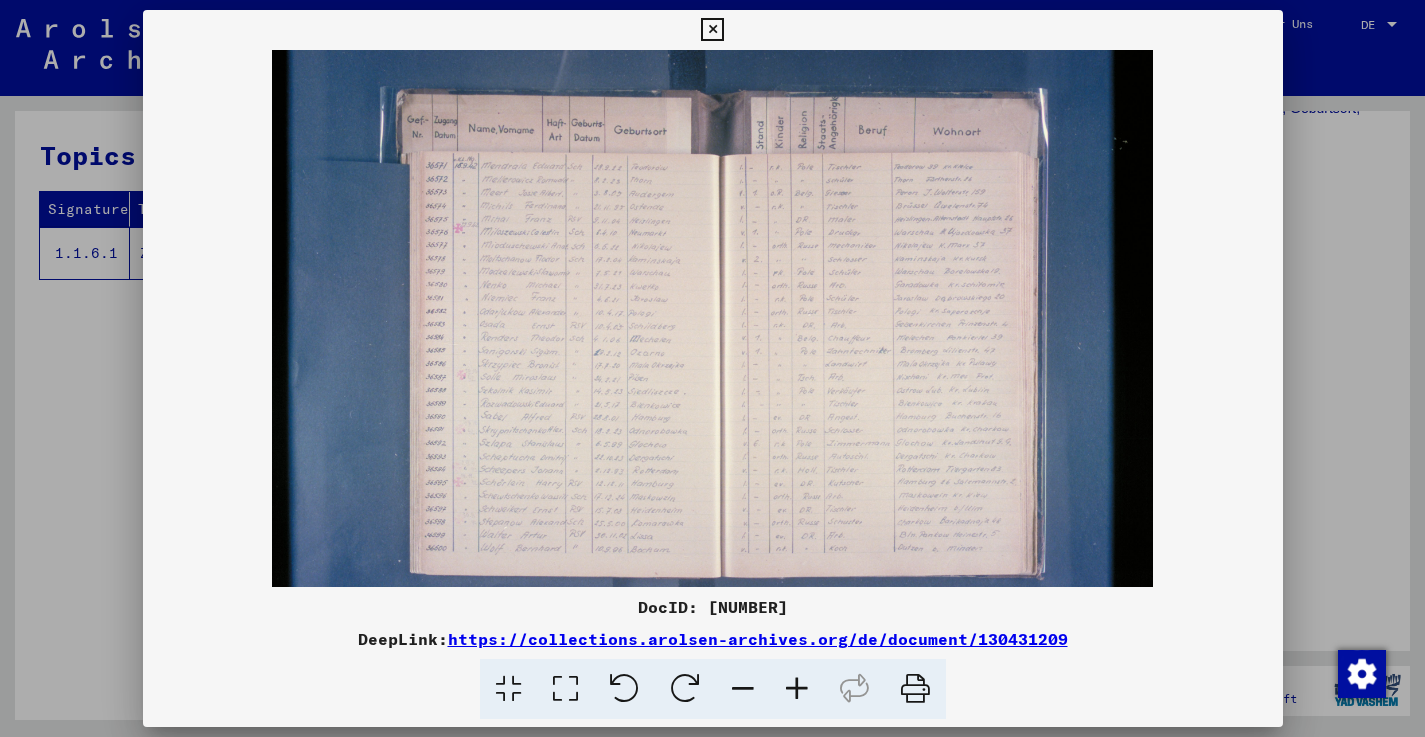 scroll, scrollTop: 0, scrollLeft: 0, axis: both 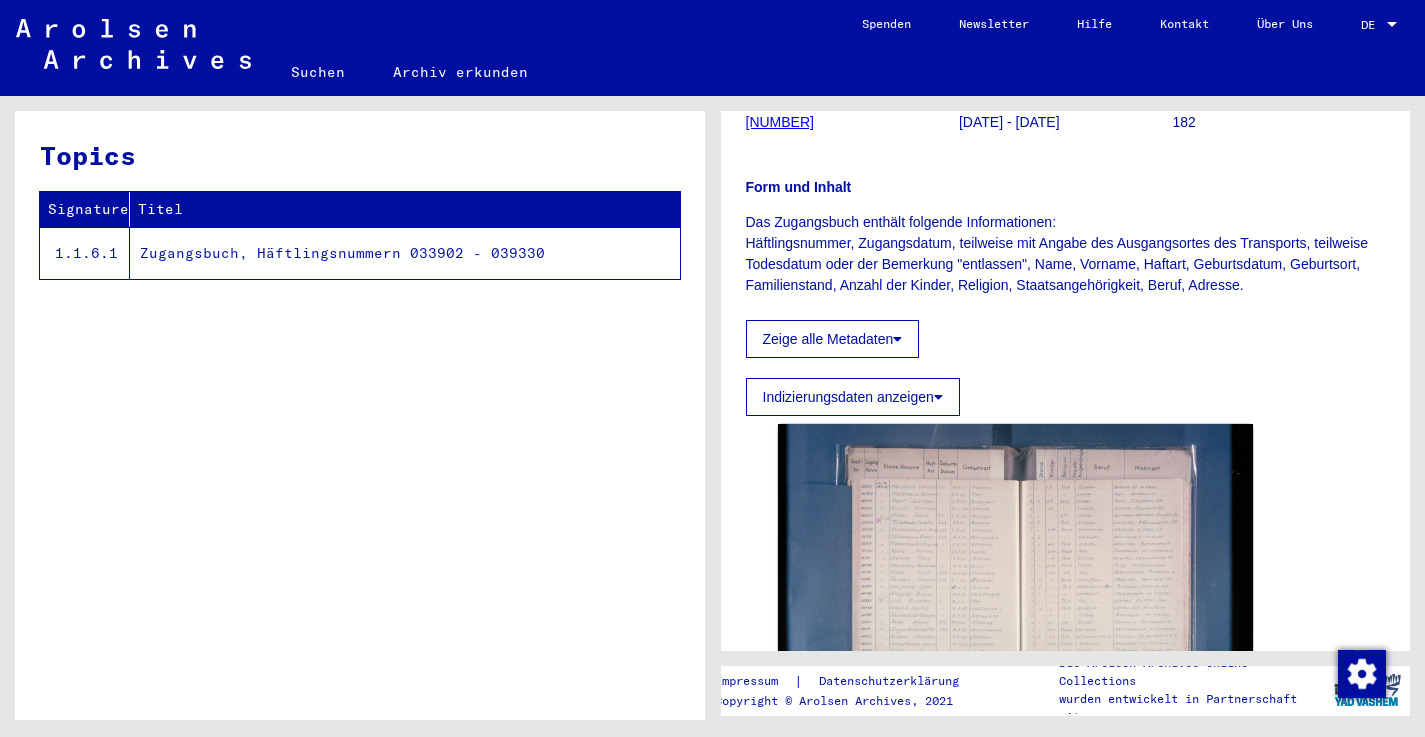 click on "Zeige alle Metadaten" at bounding box center (833, 339) 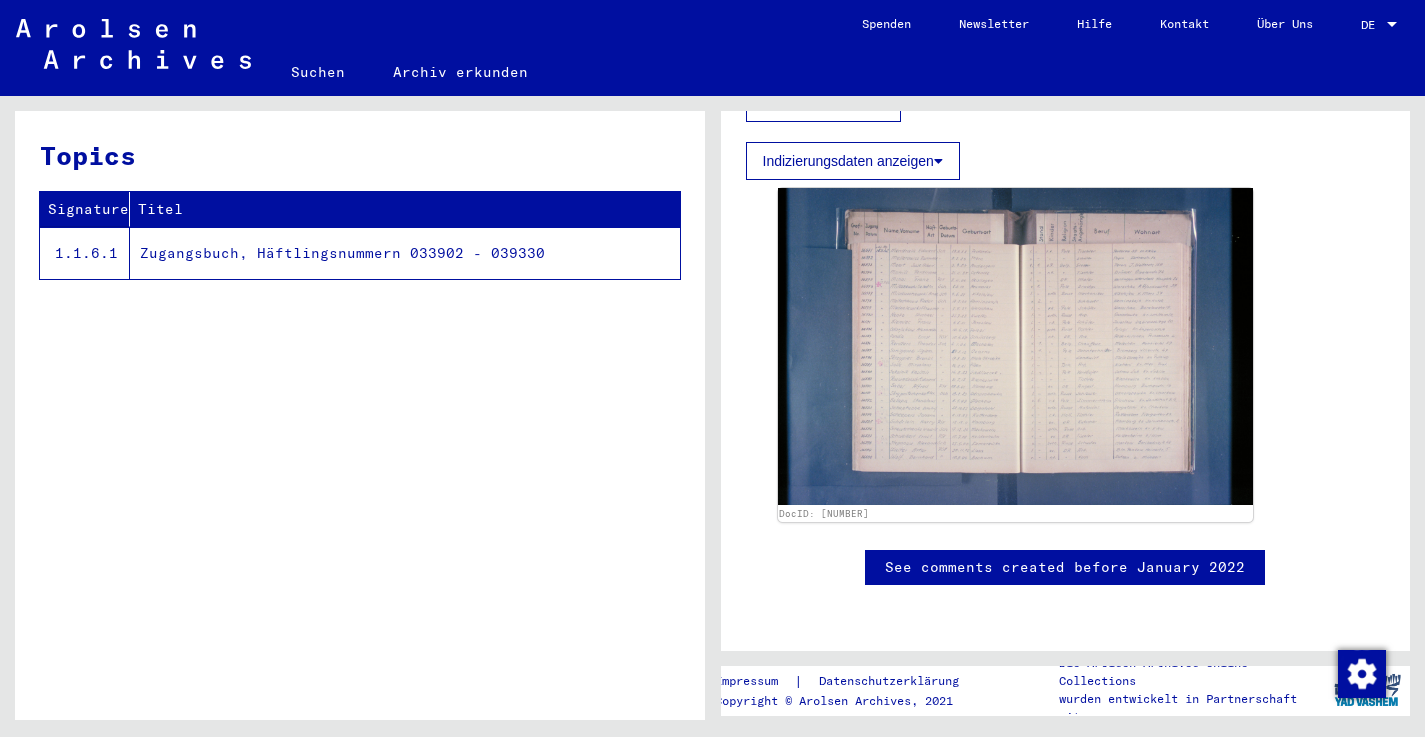 scroll, scrollTop: 1110, scrollLeft: 0, axis: vertical 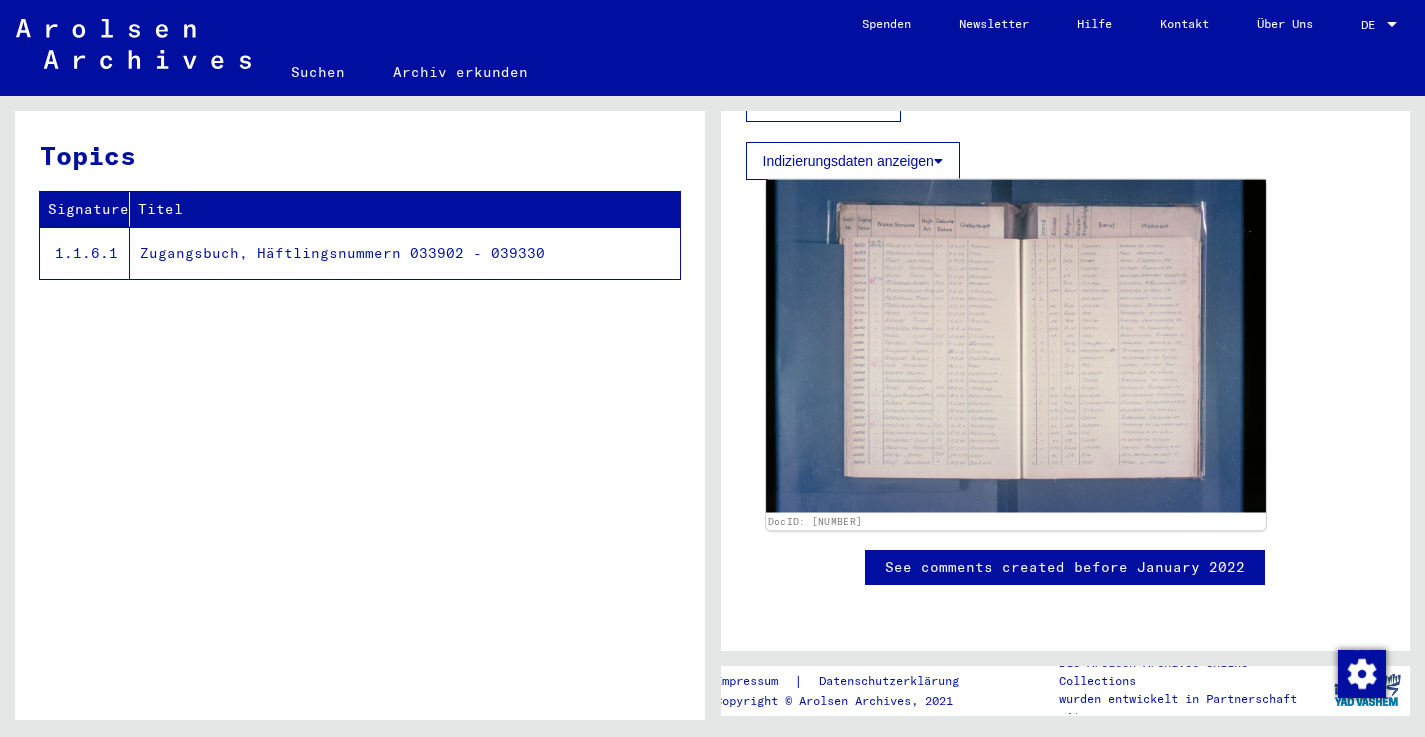 click at bounding box center (1015, 346) 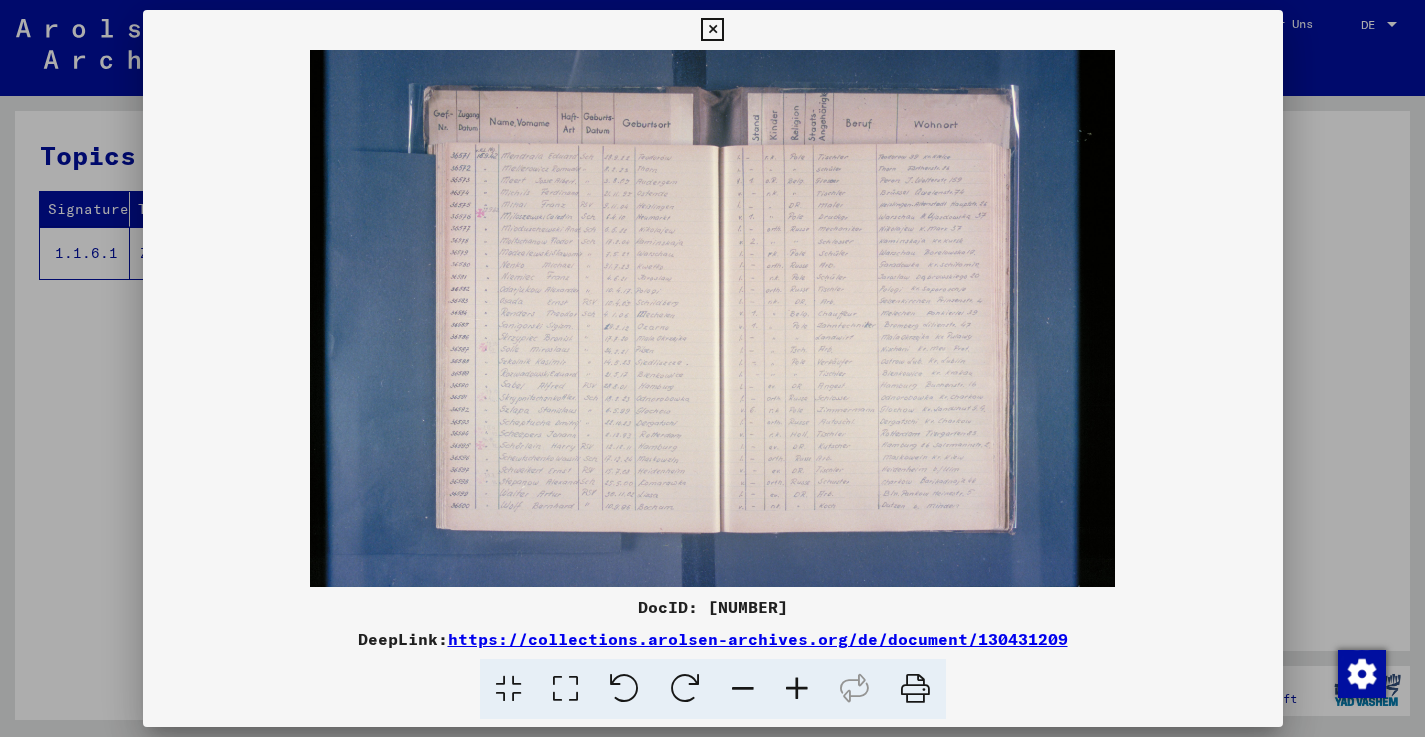 click at bounding box center (508, 689) 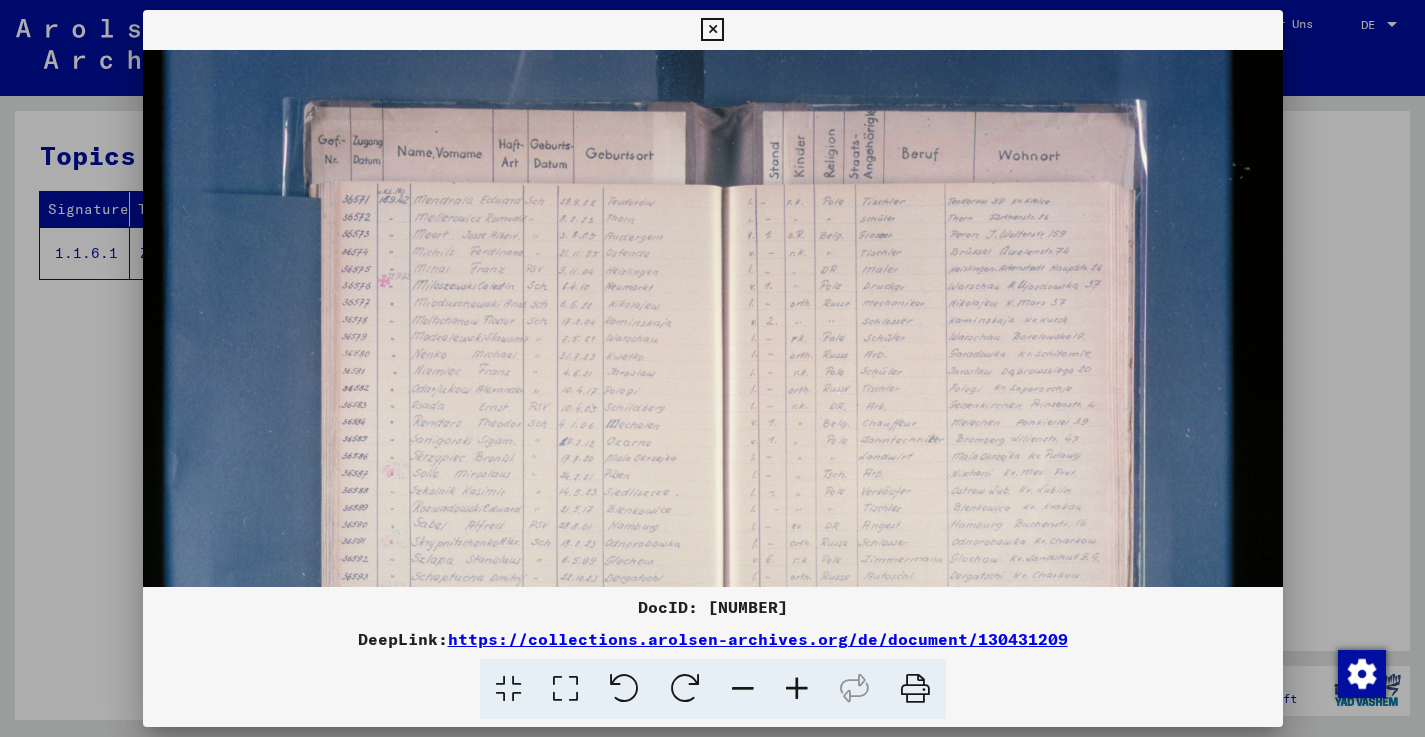 click at bounding box center (508, 689) 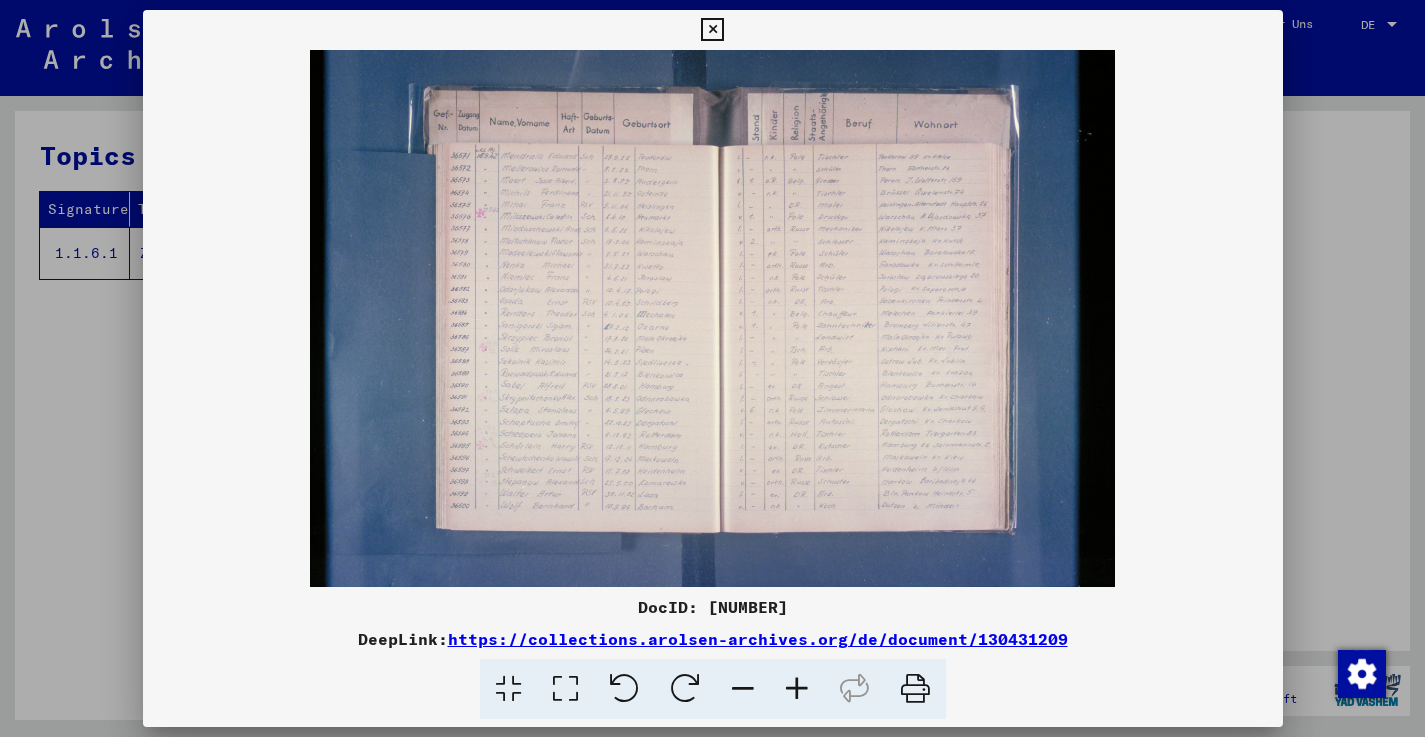 click at bounding box center [712, 30] 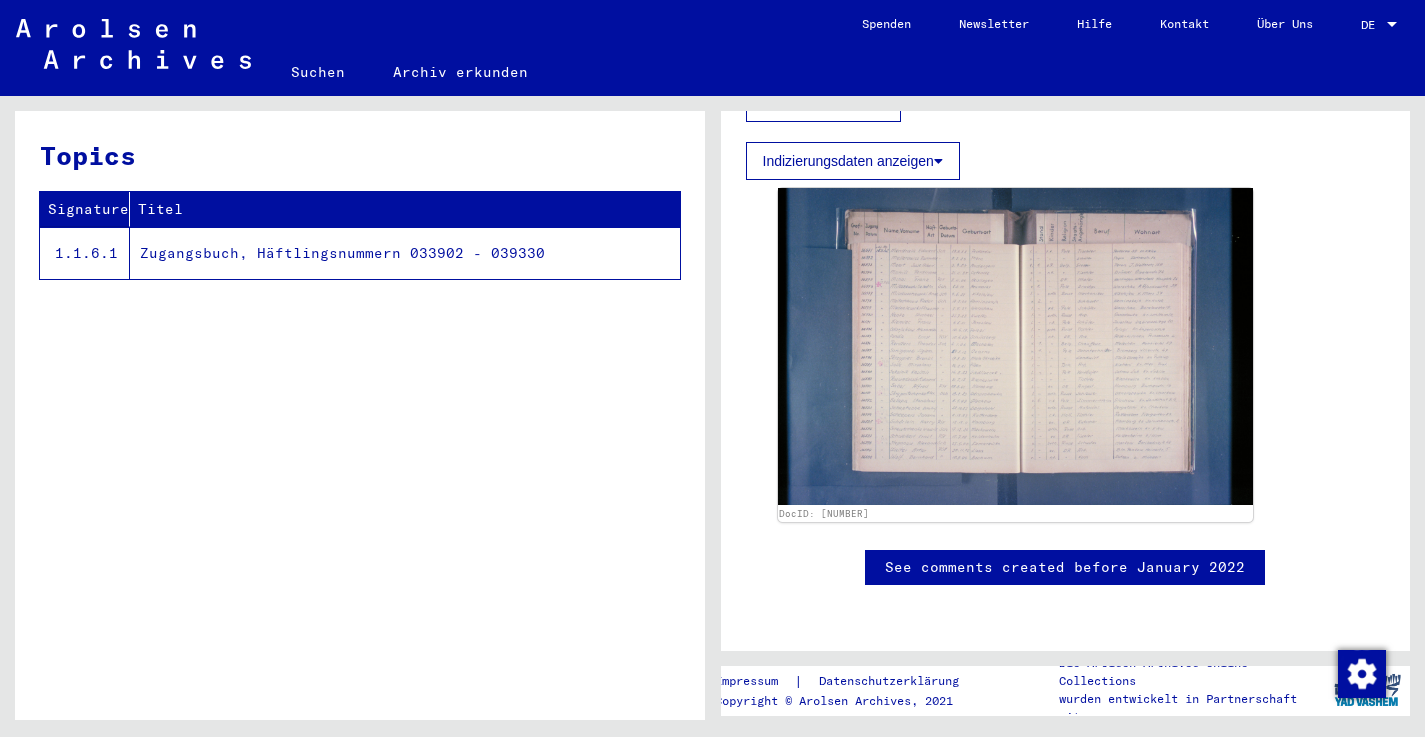 click on "Suchen" at bounding box center [318, 72] 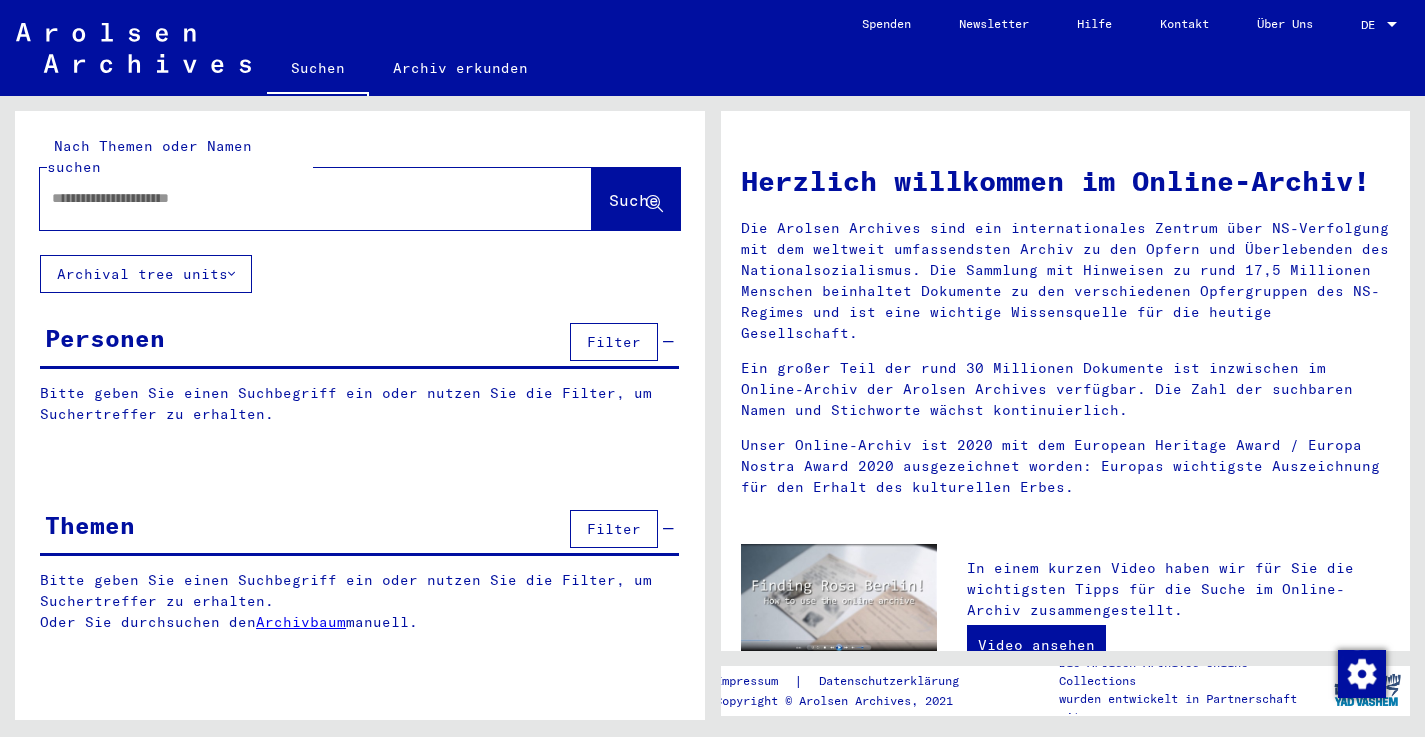 click at bounding box center [292, 198] 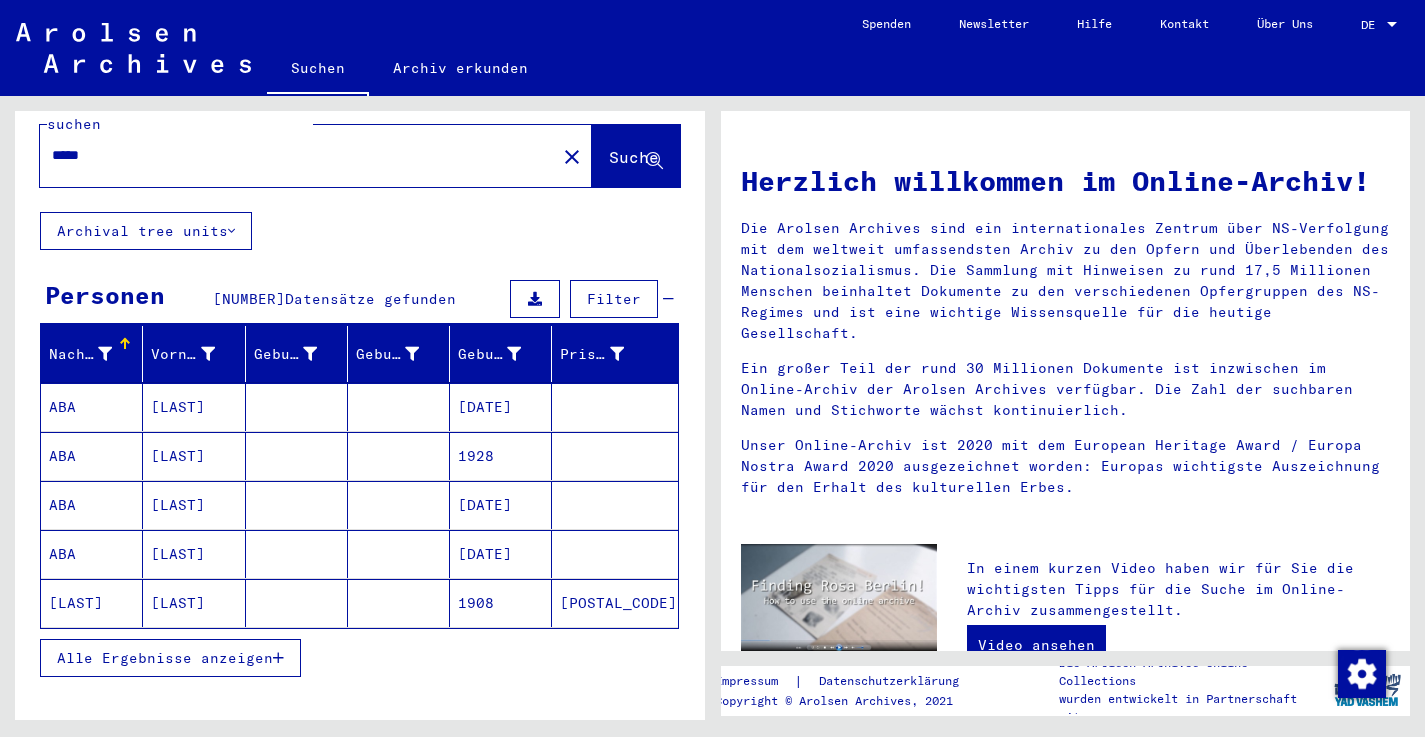 scroll, scrollTop: 27, scrollLeft: 0, axis: vertical 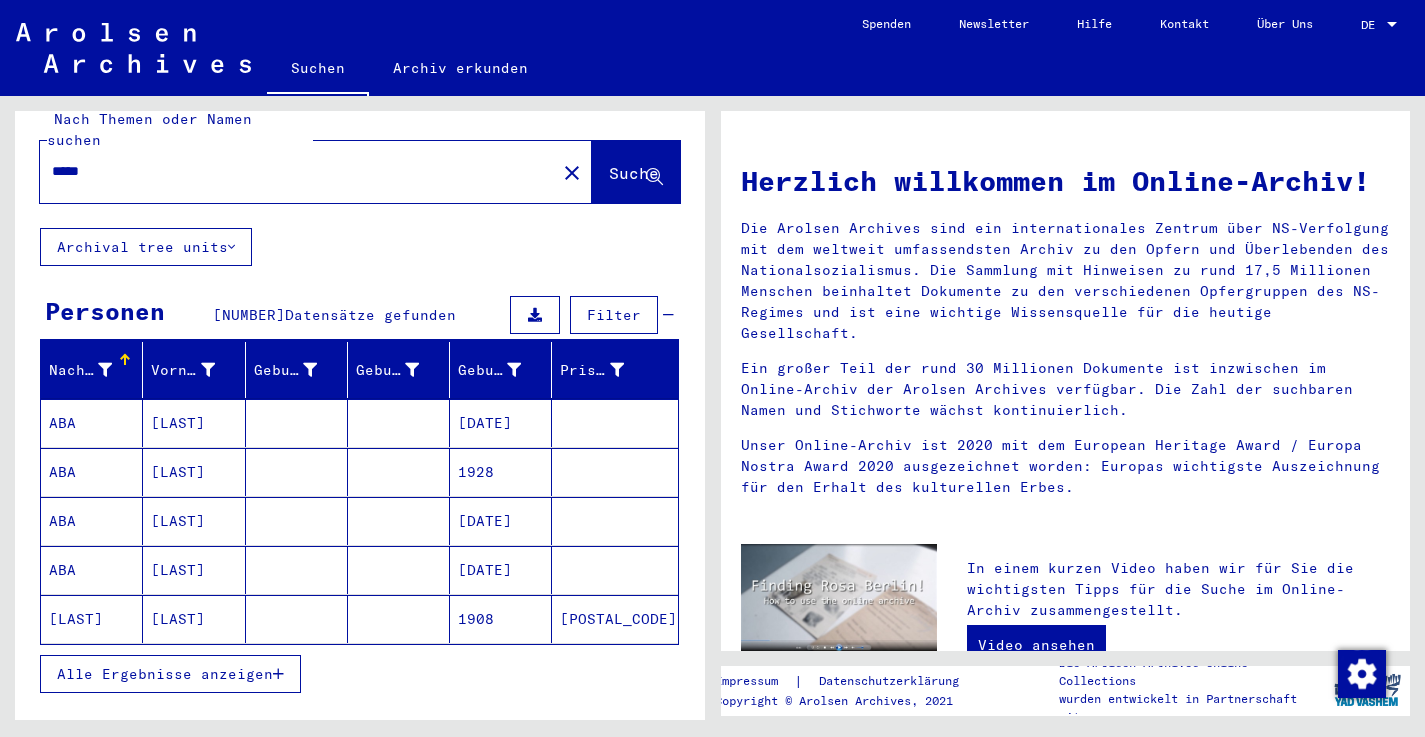 click on "Filter" at bounding box center (614, 315) 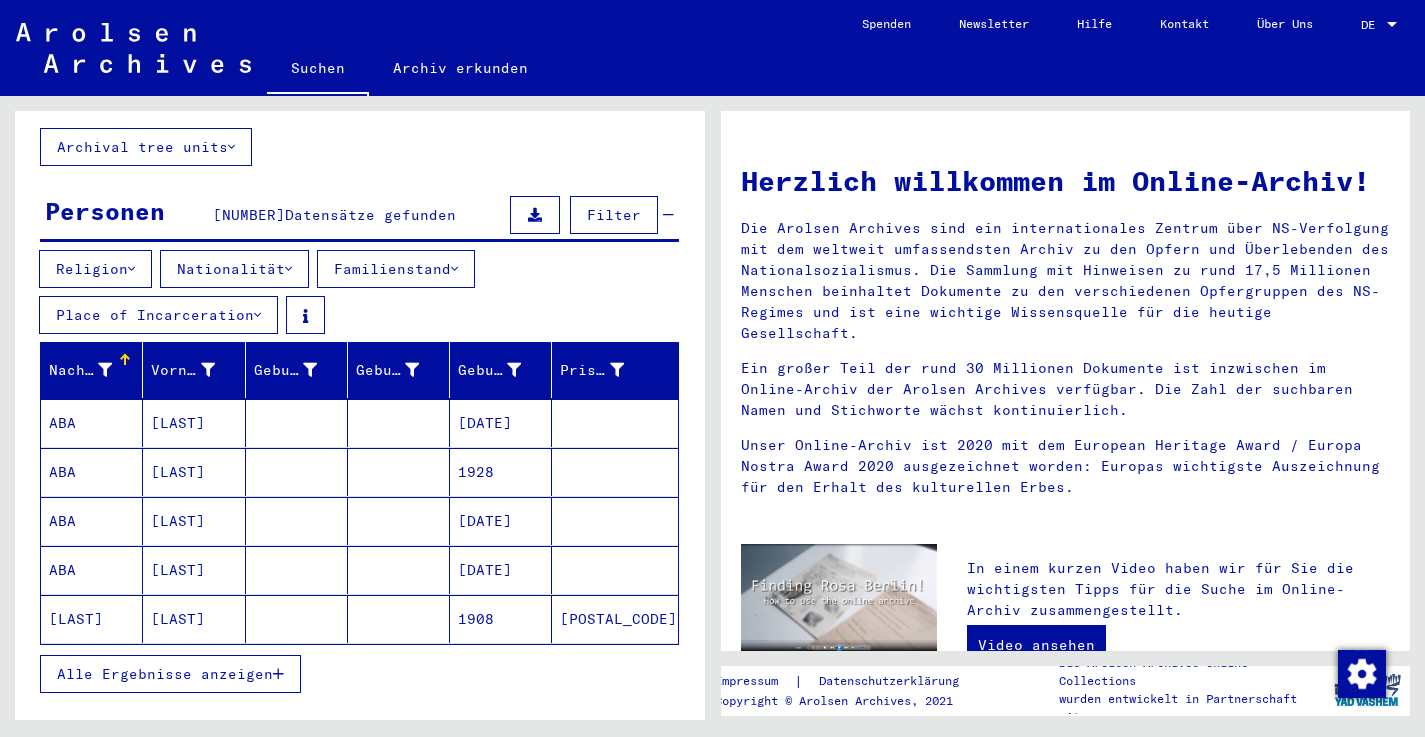 scroll, scrollTop: 129, scrollLeft: 0, axis: vertical 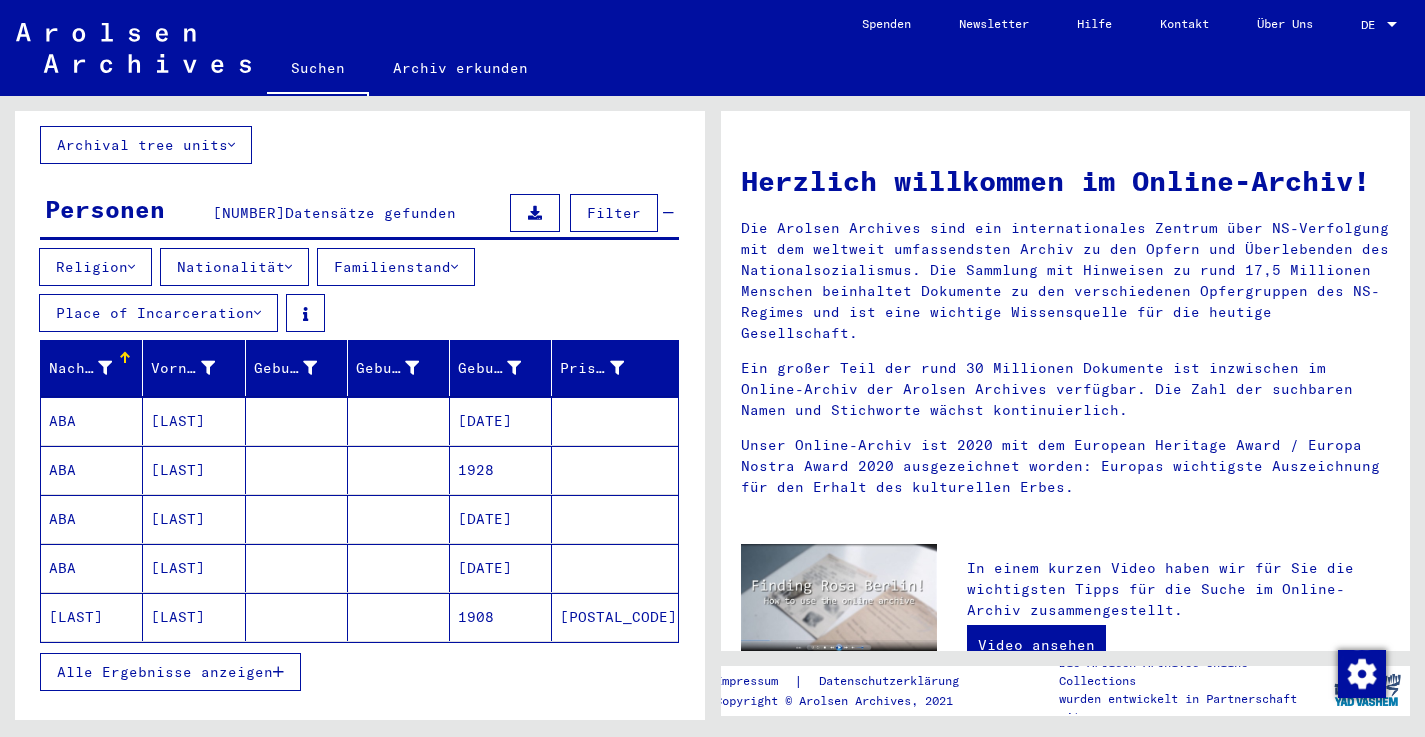 click on "Alle Ergebnisse anzeigen" at bounding box center (165, 672) 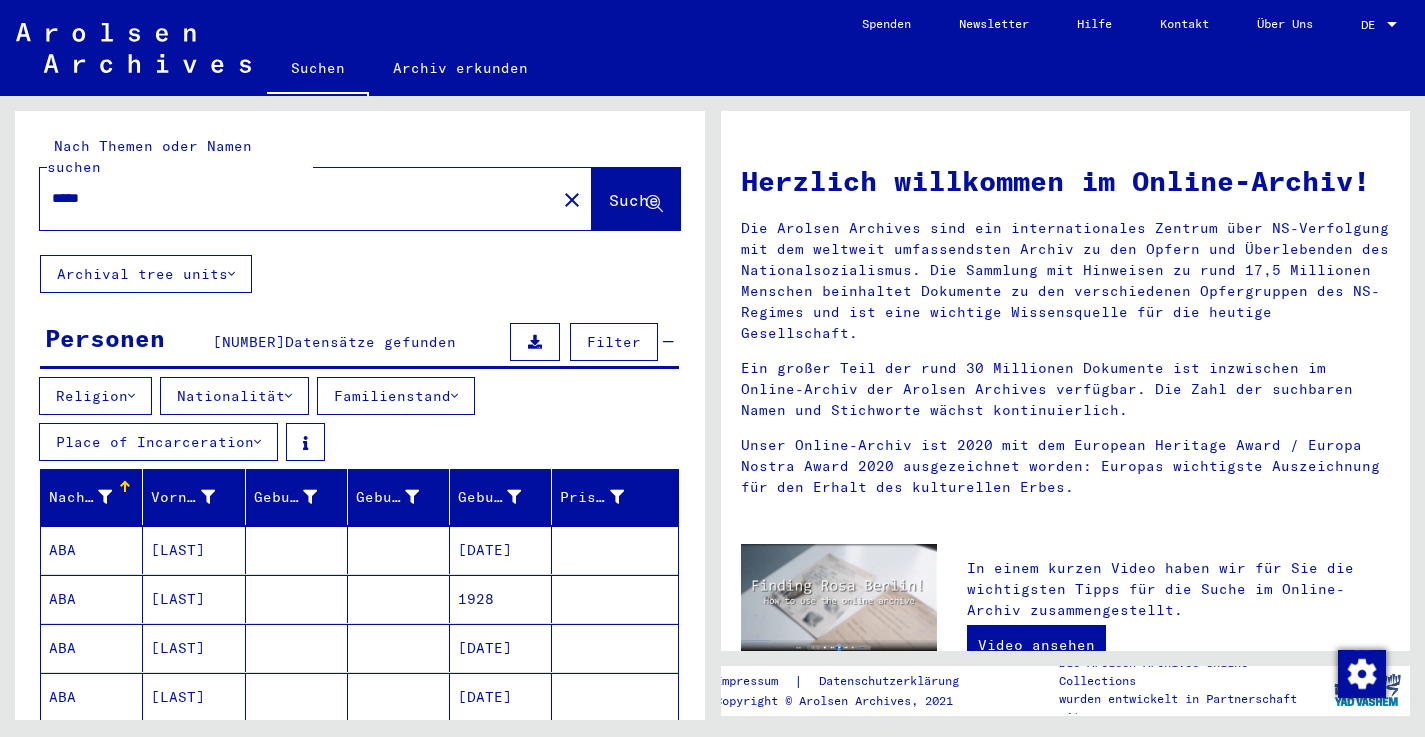 scroll, scrollTop: 0, scrollLeft: 0, axis: both 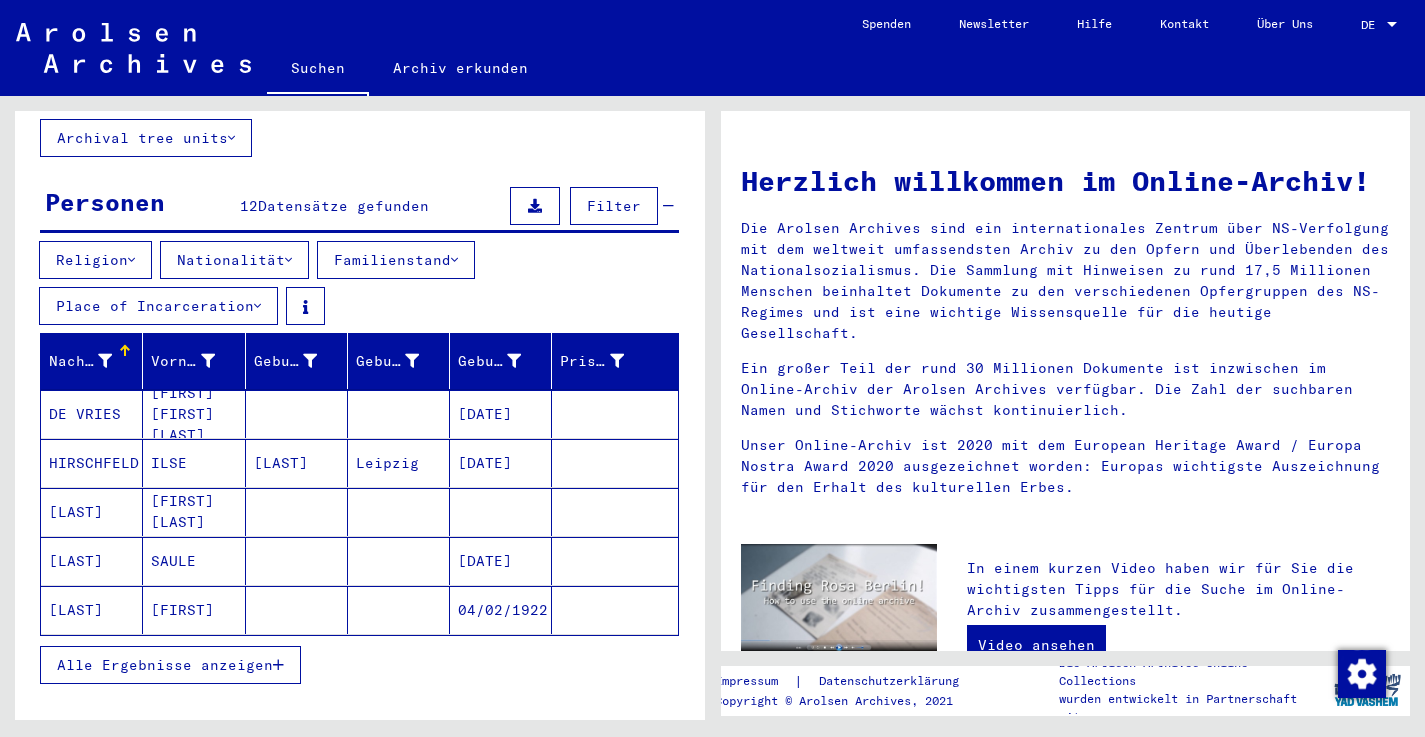 click on "Alle Ergebnisse anzeigen" at bounding box center (165, 665) 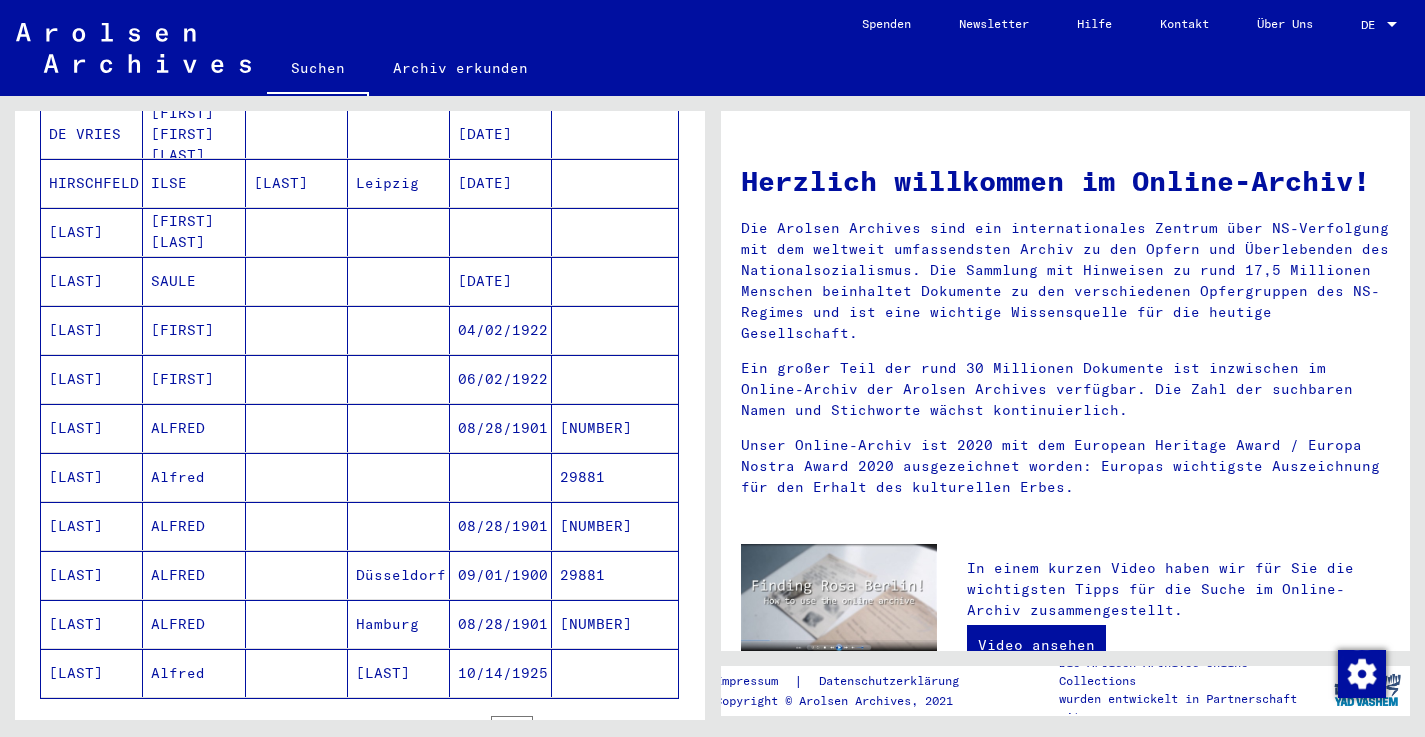 scroll, scrollTop: 421, scrollLeft: 0, axis: vertical 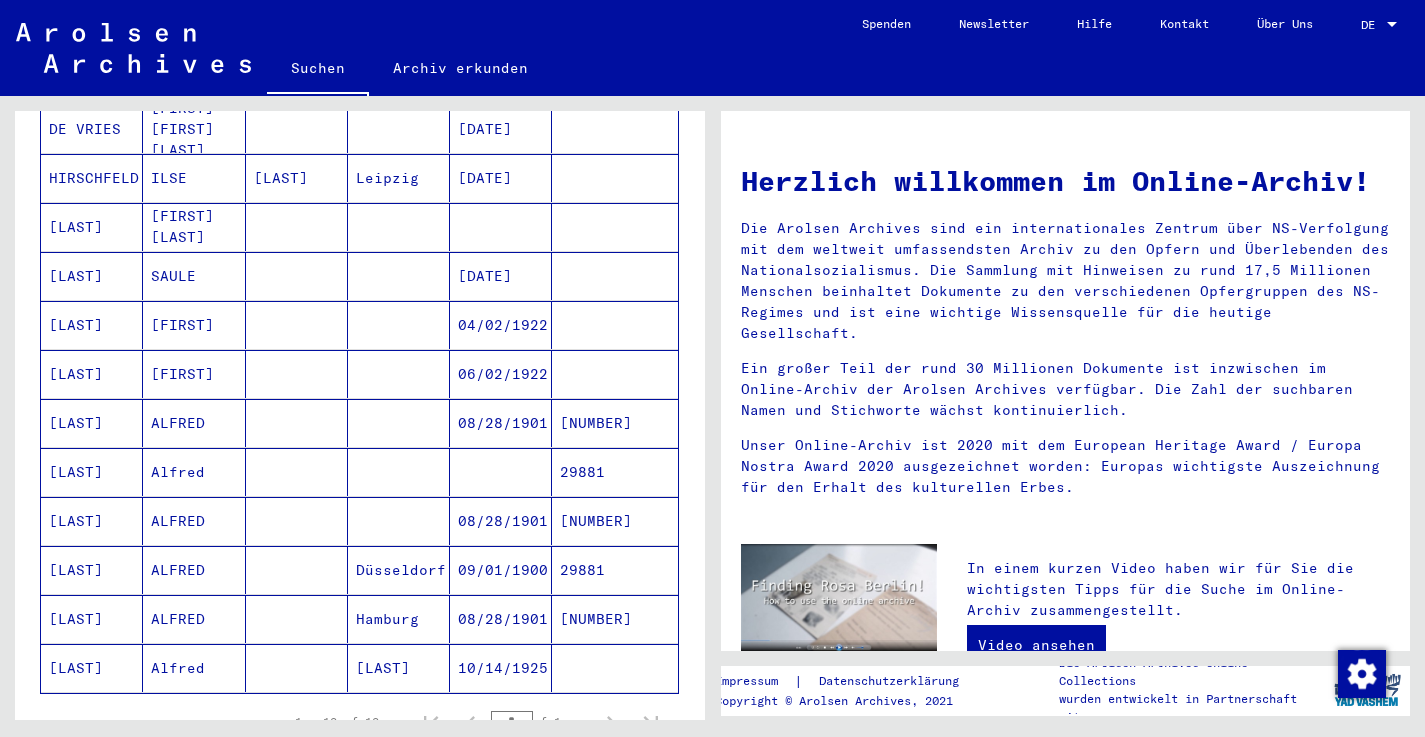 click on "[LAST]" at bounding box center (92, 129) 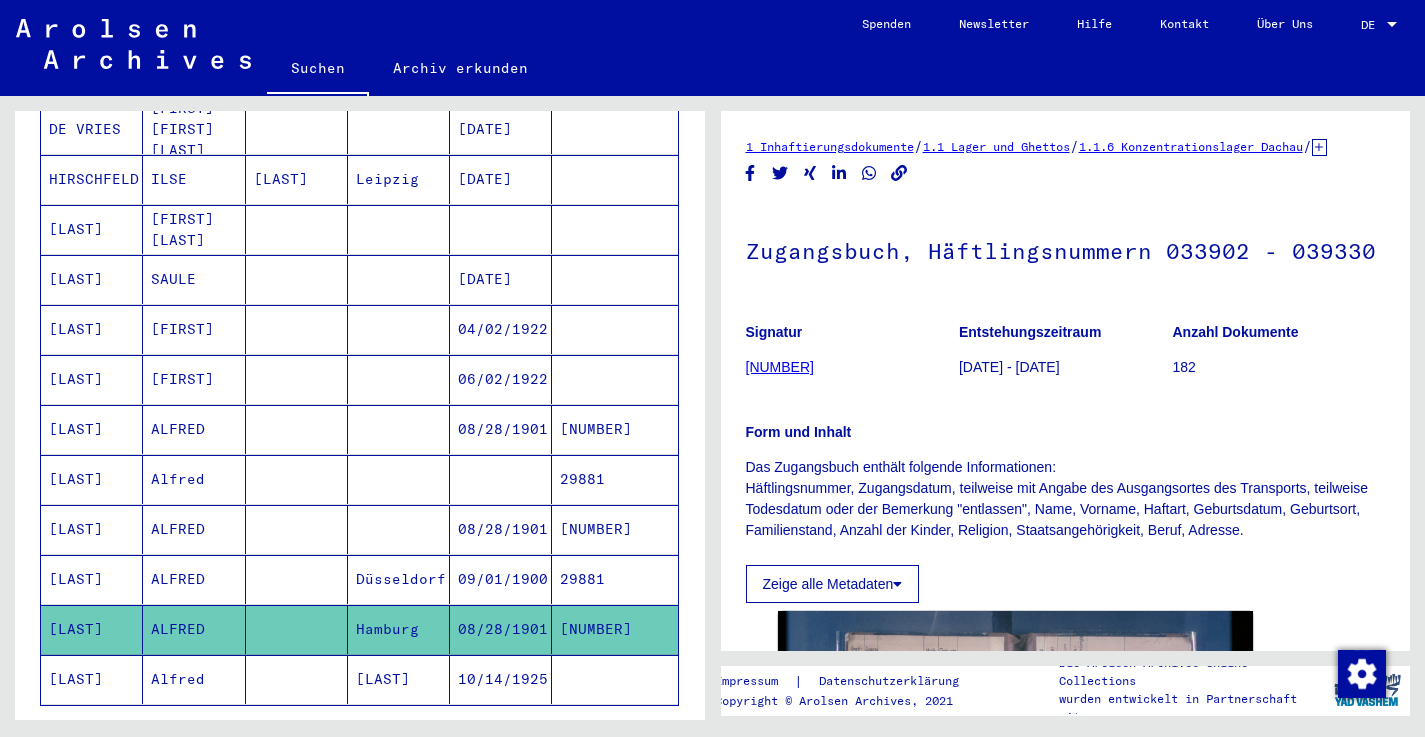scroll, scrollTop: 0, scrollLeft: 0, axis: both 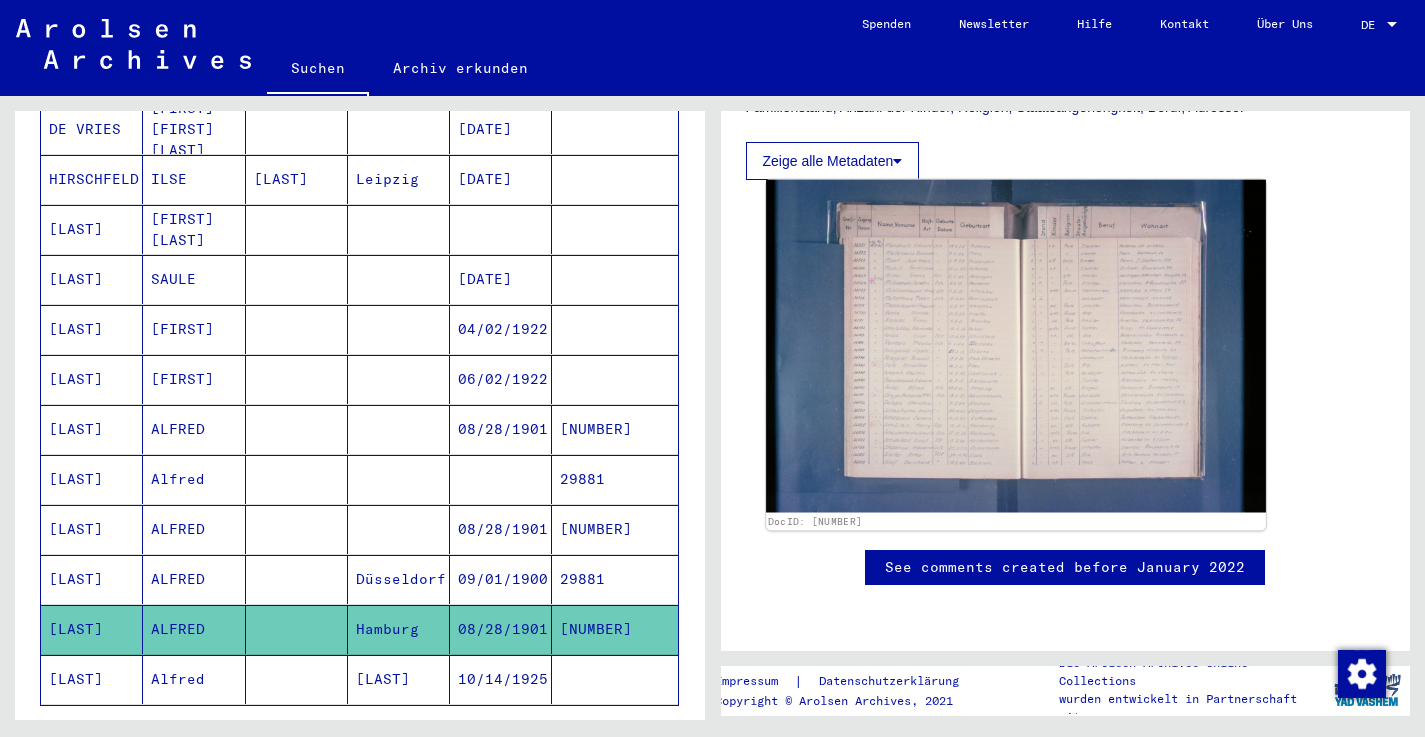click at bounding box center (1015, 346) 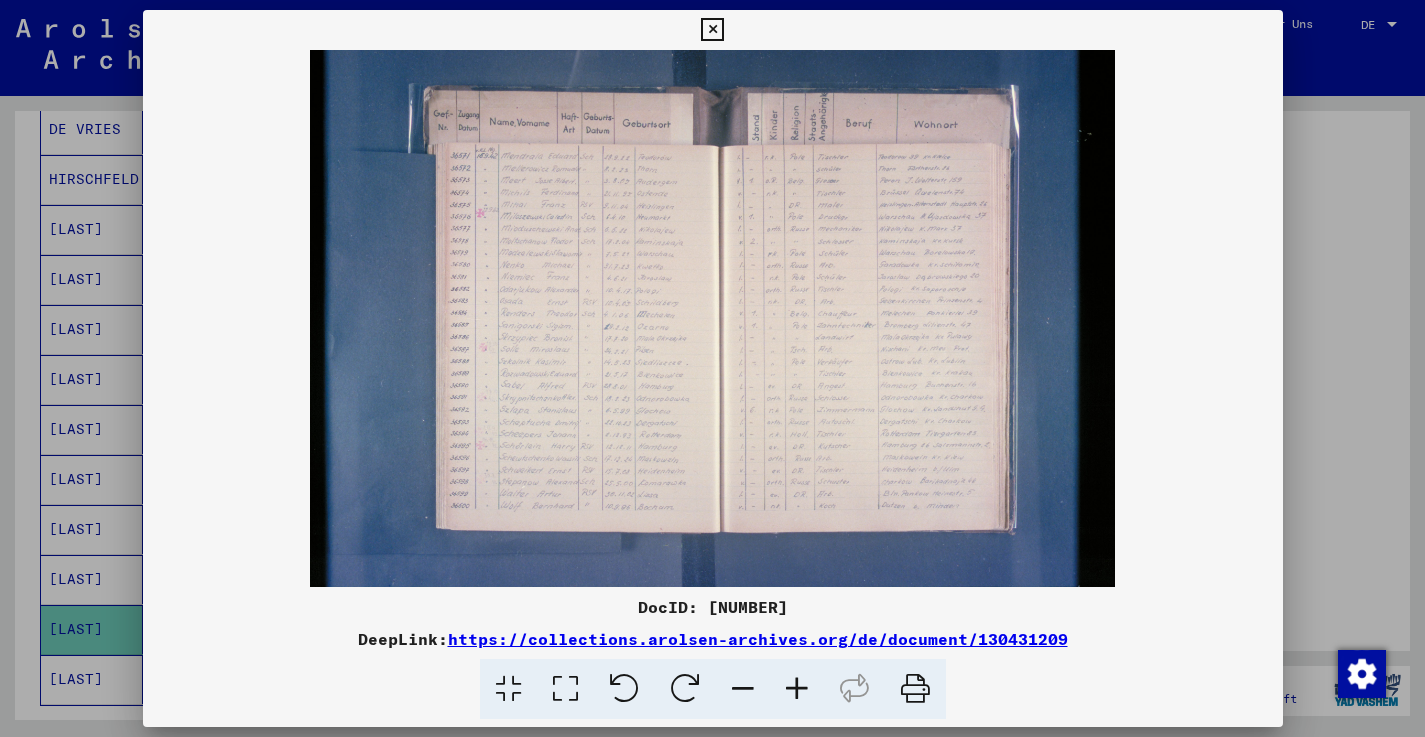 click at bounding box center (712, 30) 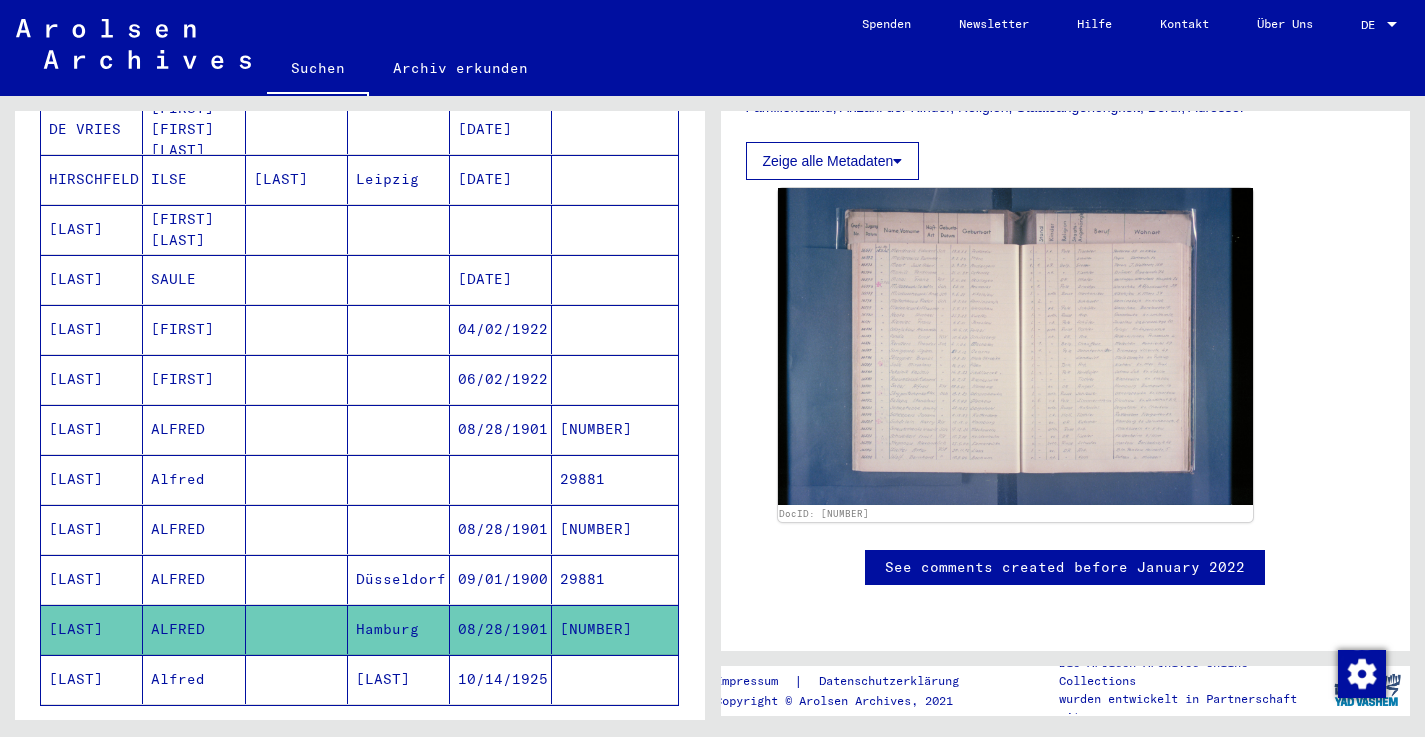 click on "ALFRED" at bounding box center (194, 129) 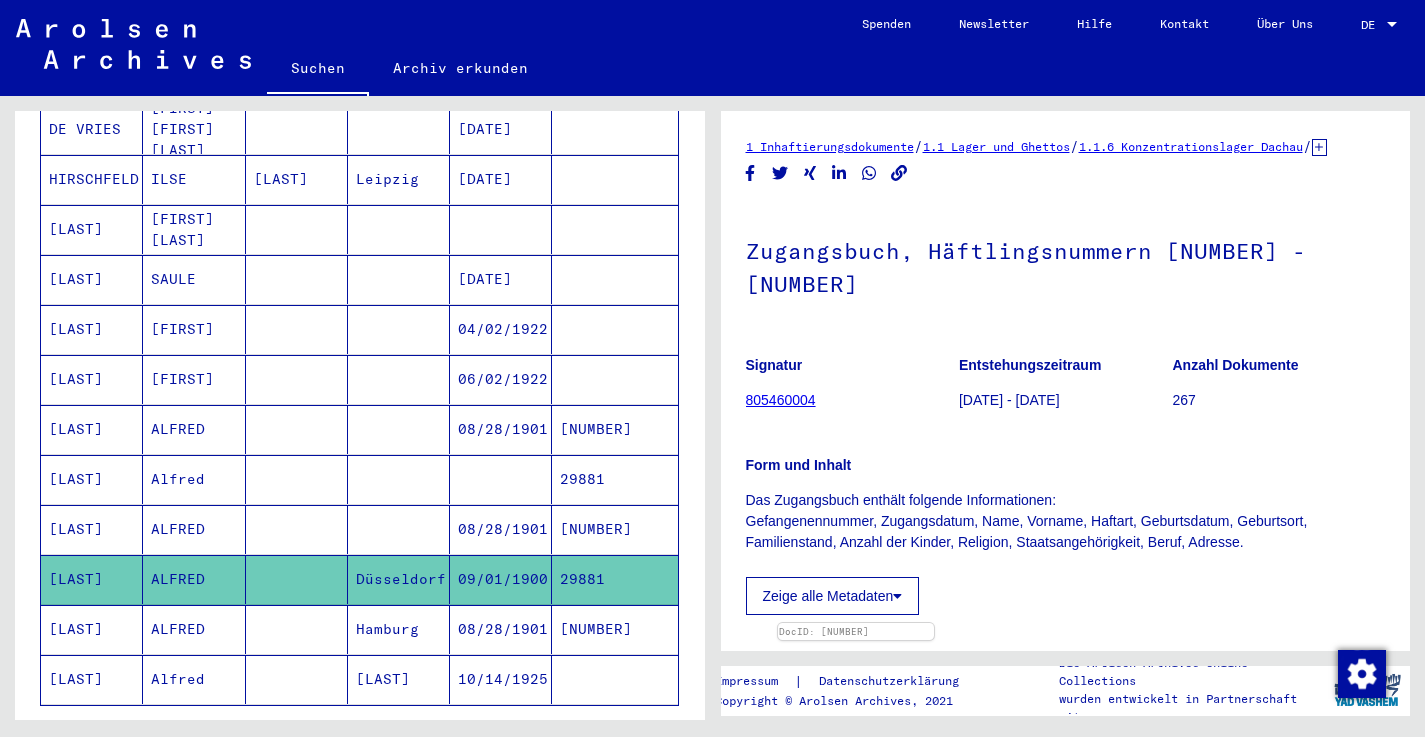 scroll, scrollTop: 0, scrollLeft: 0, axis: both 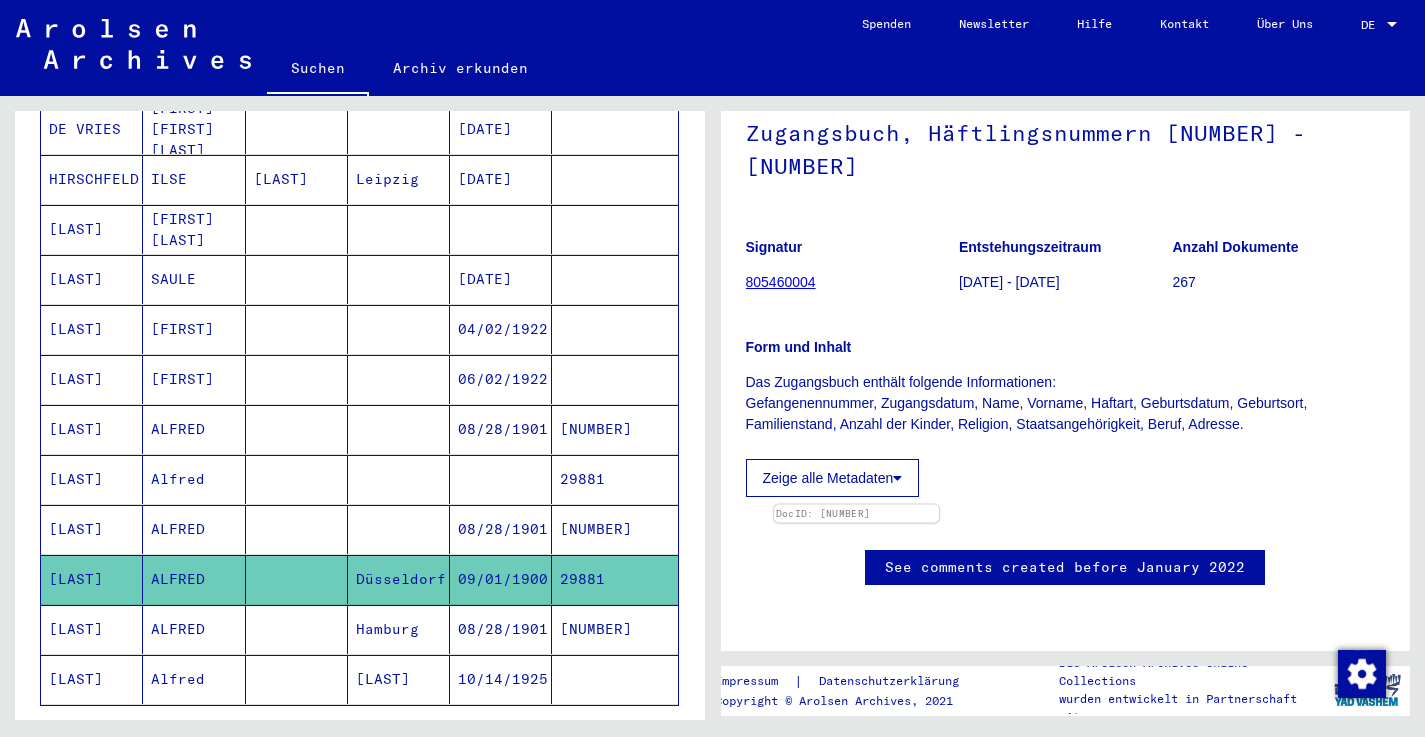 click at bounding box center [856, 505] 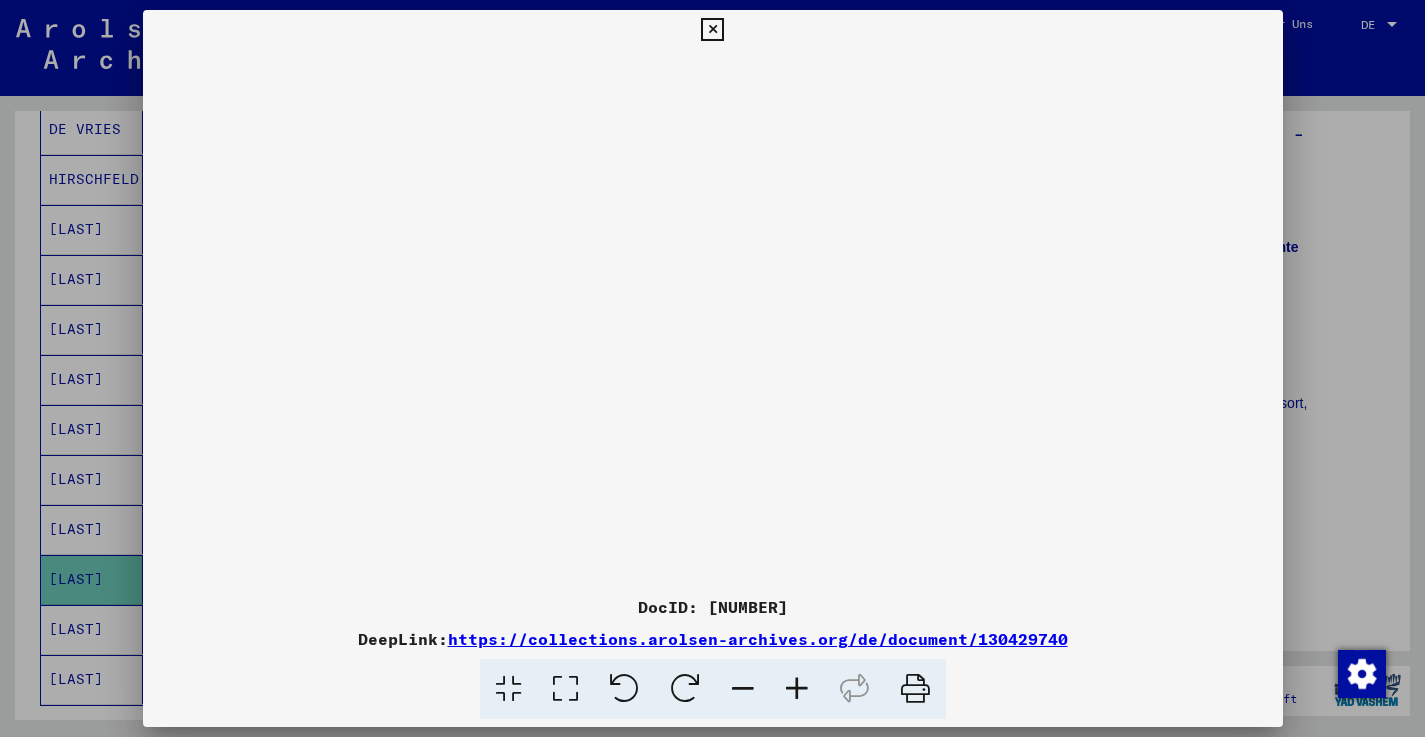 click at bounding box center [712, 30] 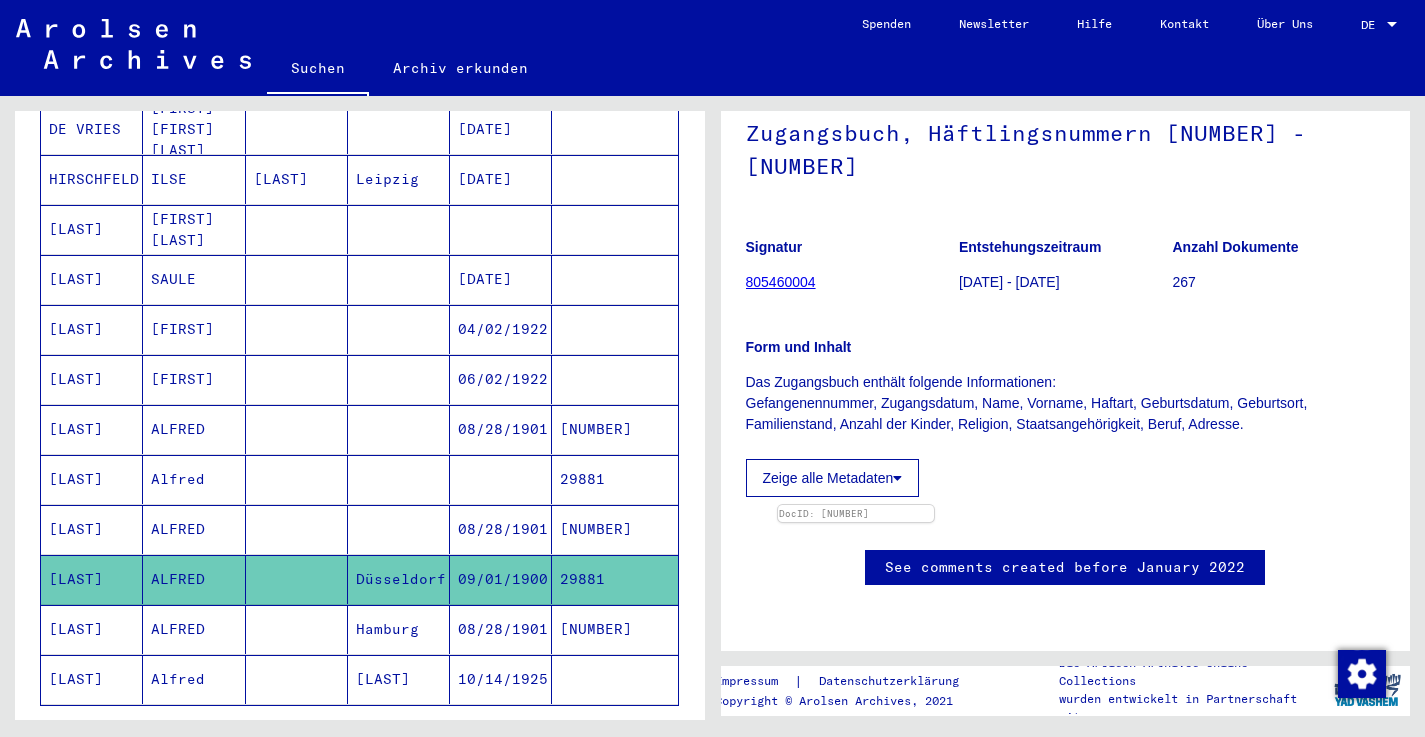 click on "ALFRED" at bounding box center (194, 129) 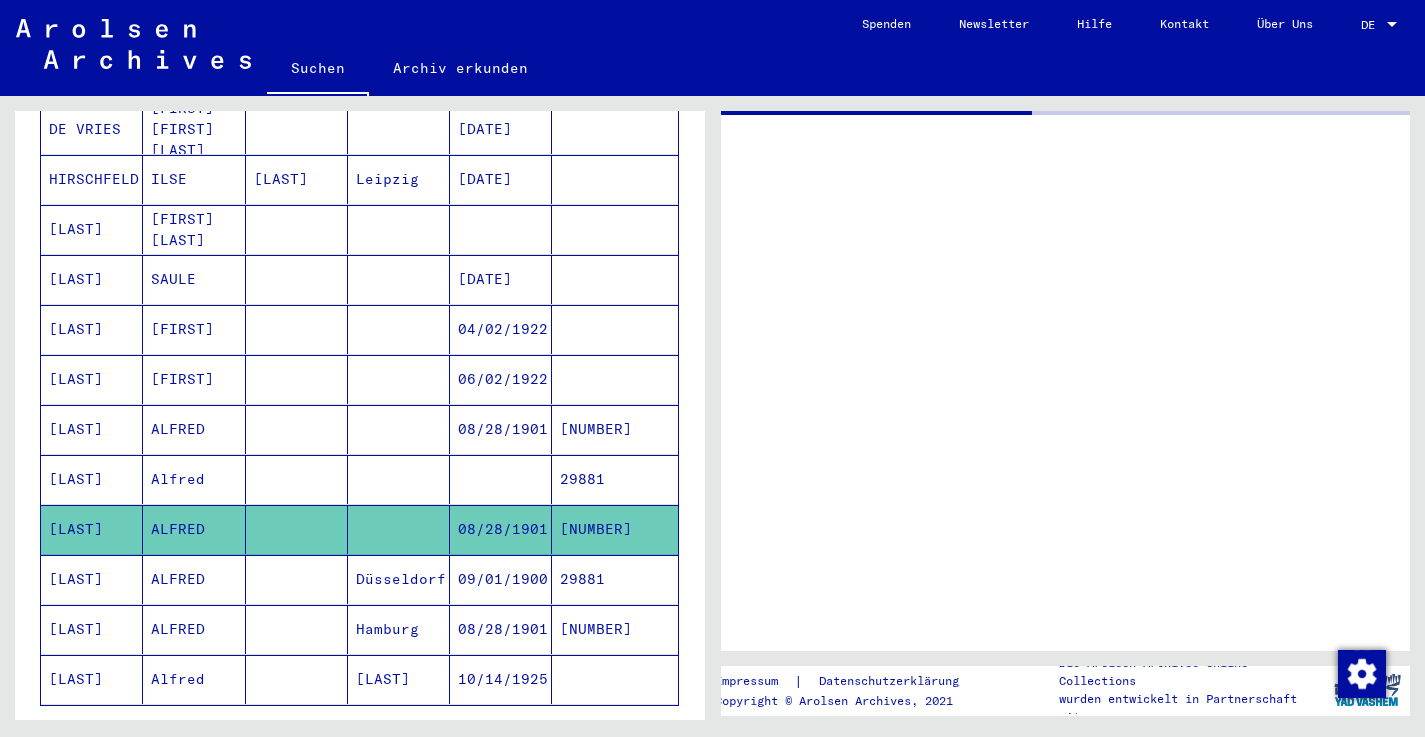 scroll, scrollTop: 0, scrollLeft: 0, axis: both 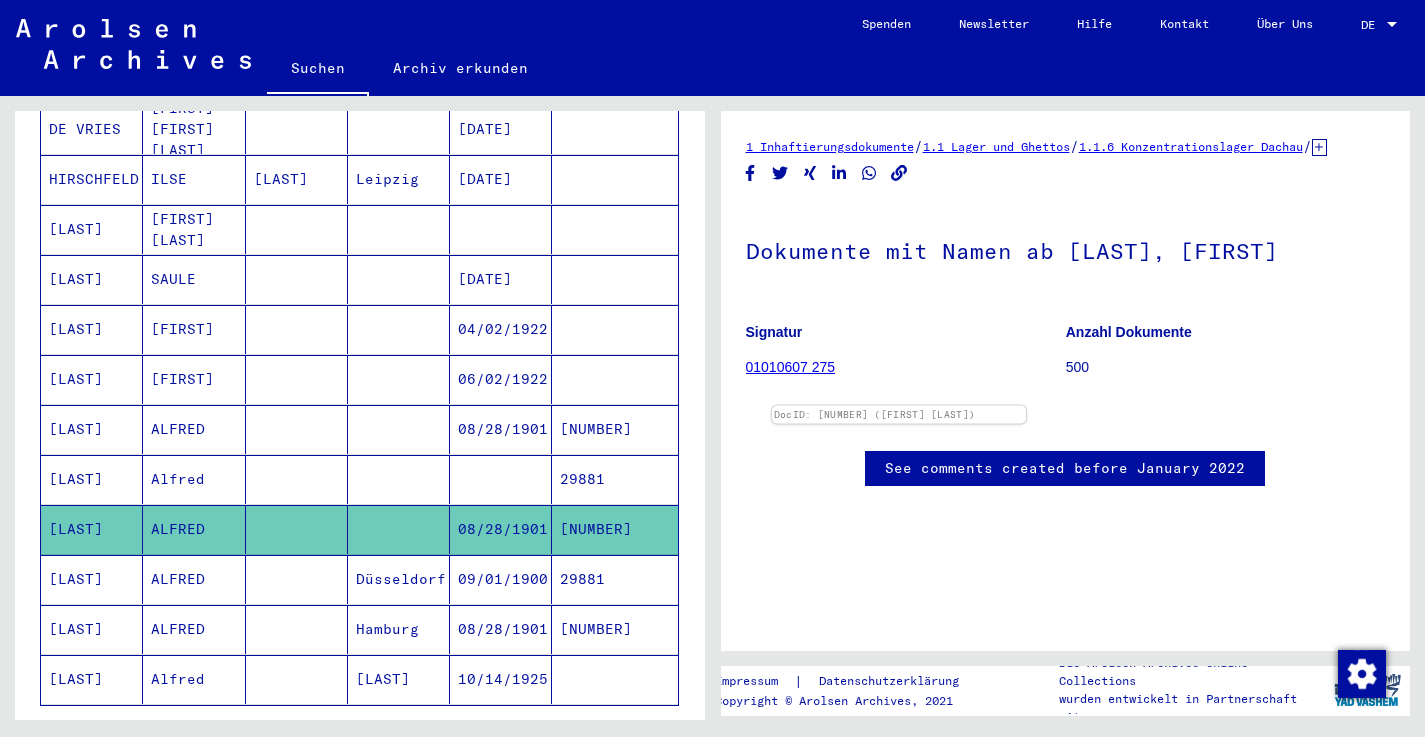 click at bounding box center (898, 406) 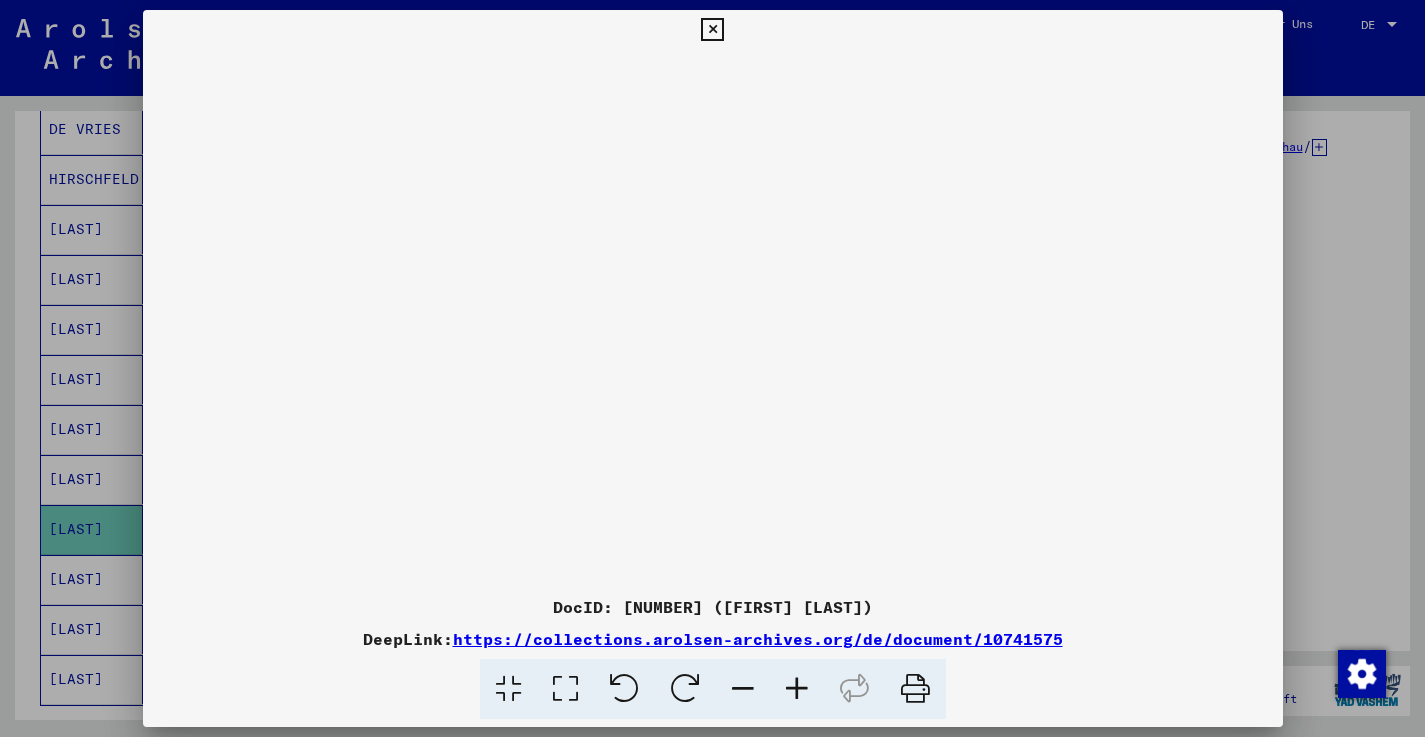 click at bounding box center [712, 30] 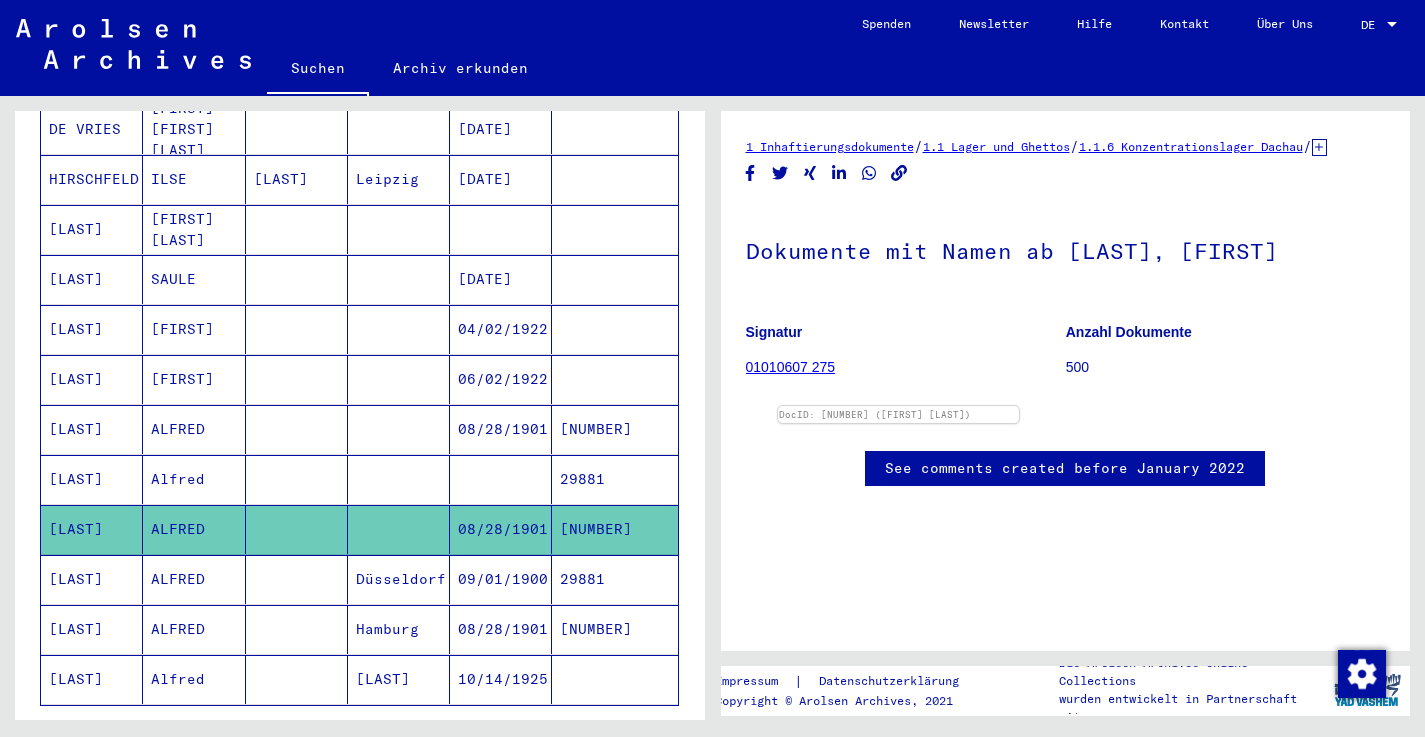 click on "Alfred" at bounding box center [194, 129] 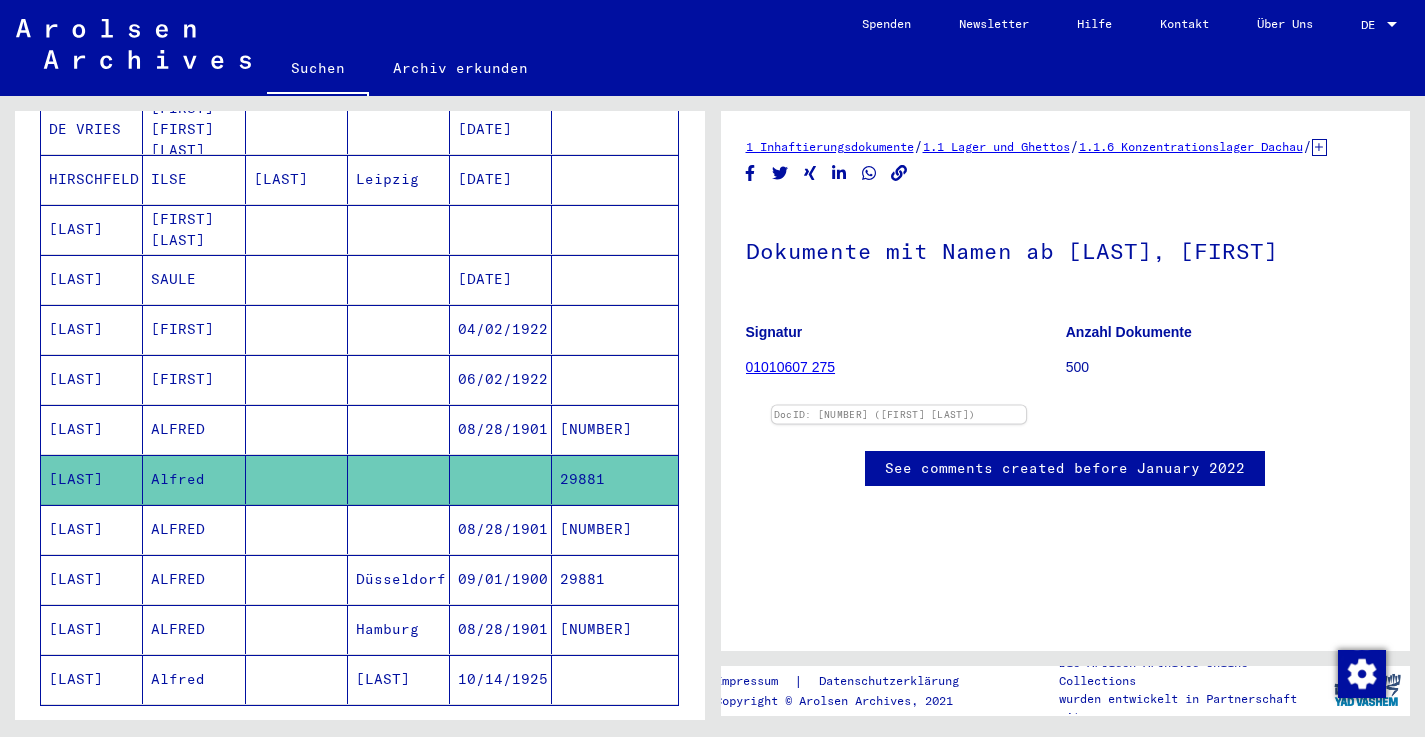scroll, scrollTop: 0, scrollLeft: 0, axis: both 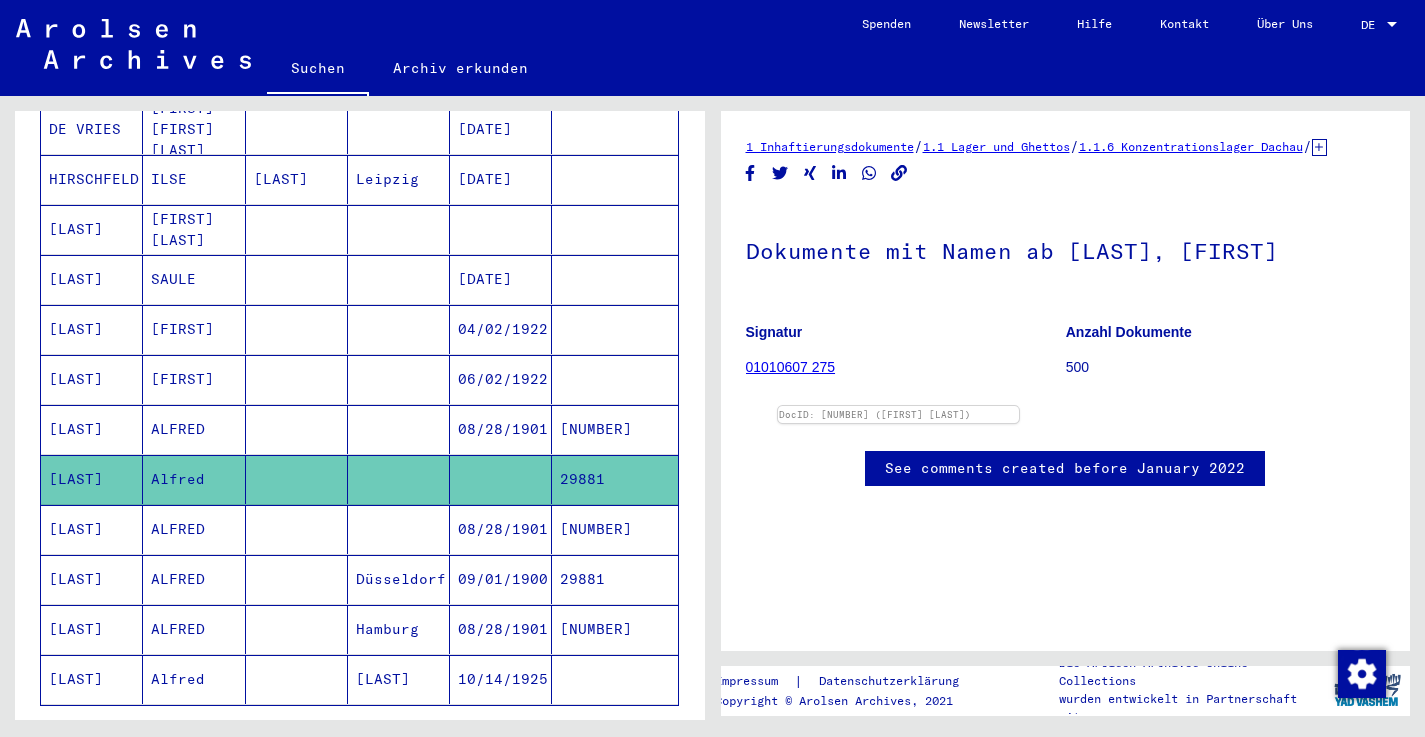 click on "ALFRED" at bounding box center (194, 129) 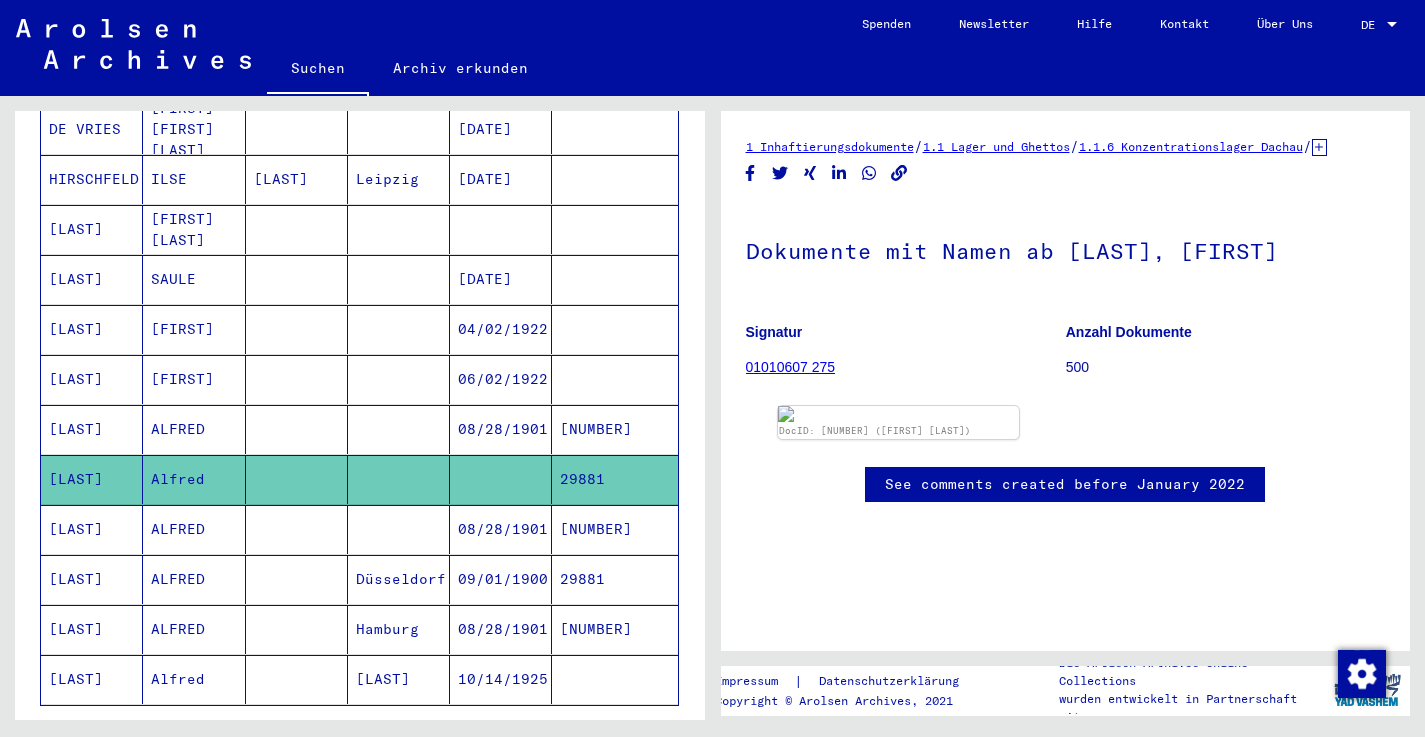 scroll, scrollTop: 0, scrollLeft: 0, axis: both 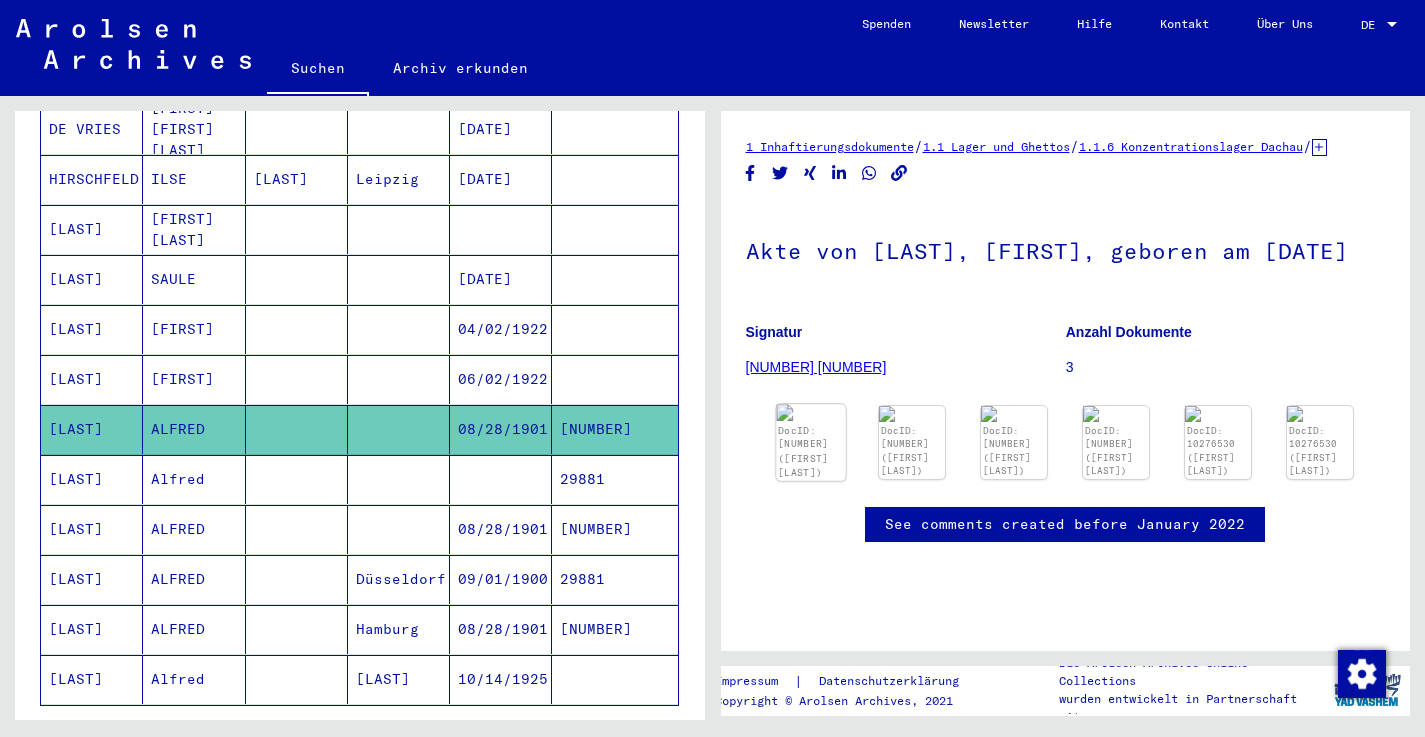 click at bounding box center (810, 412) 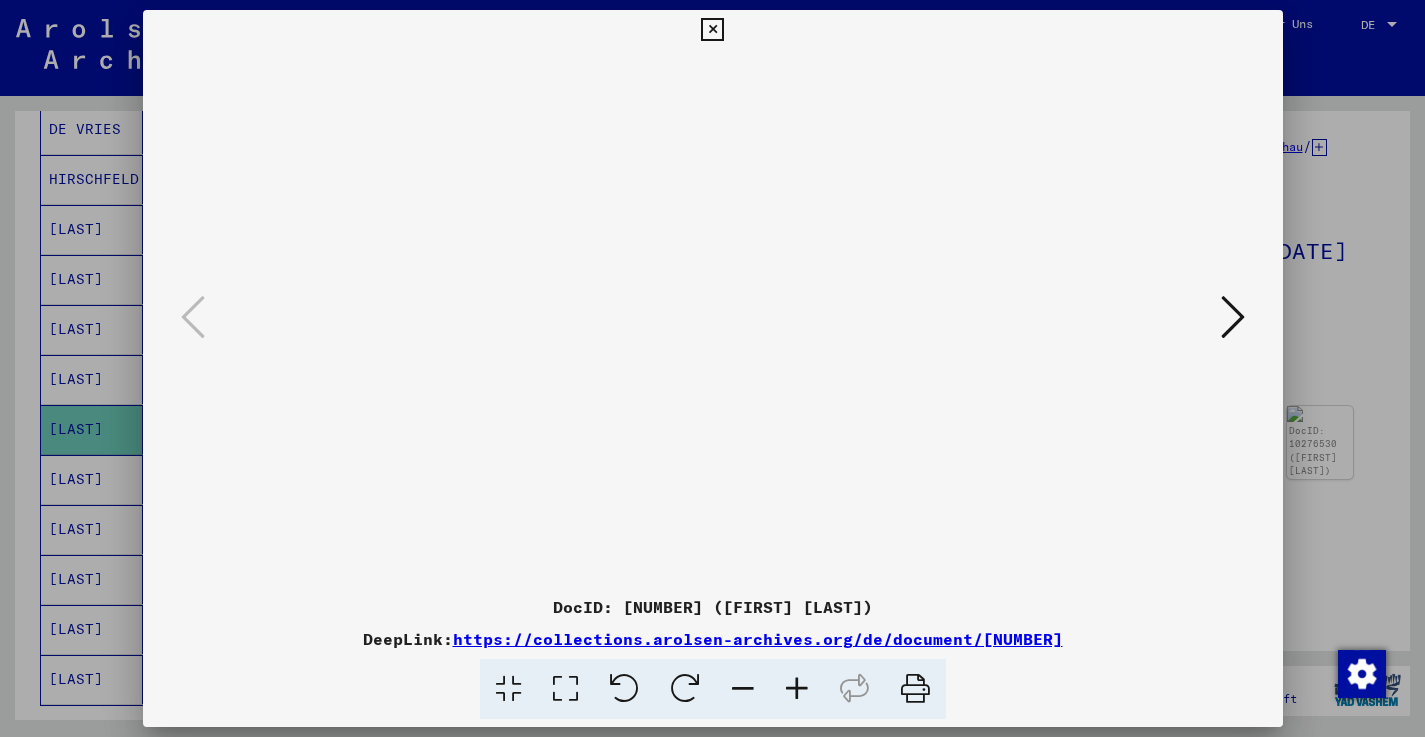 click at bounding box center [1233, 317] 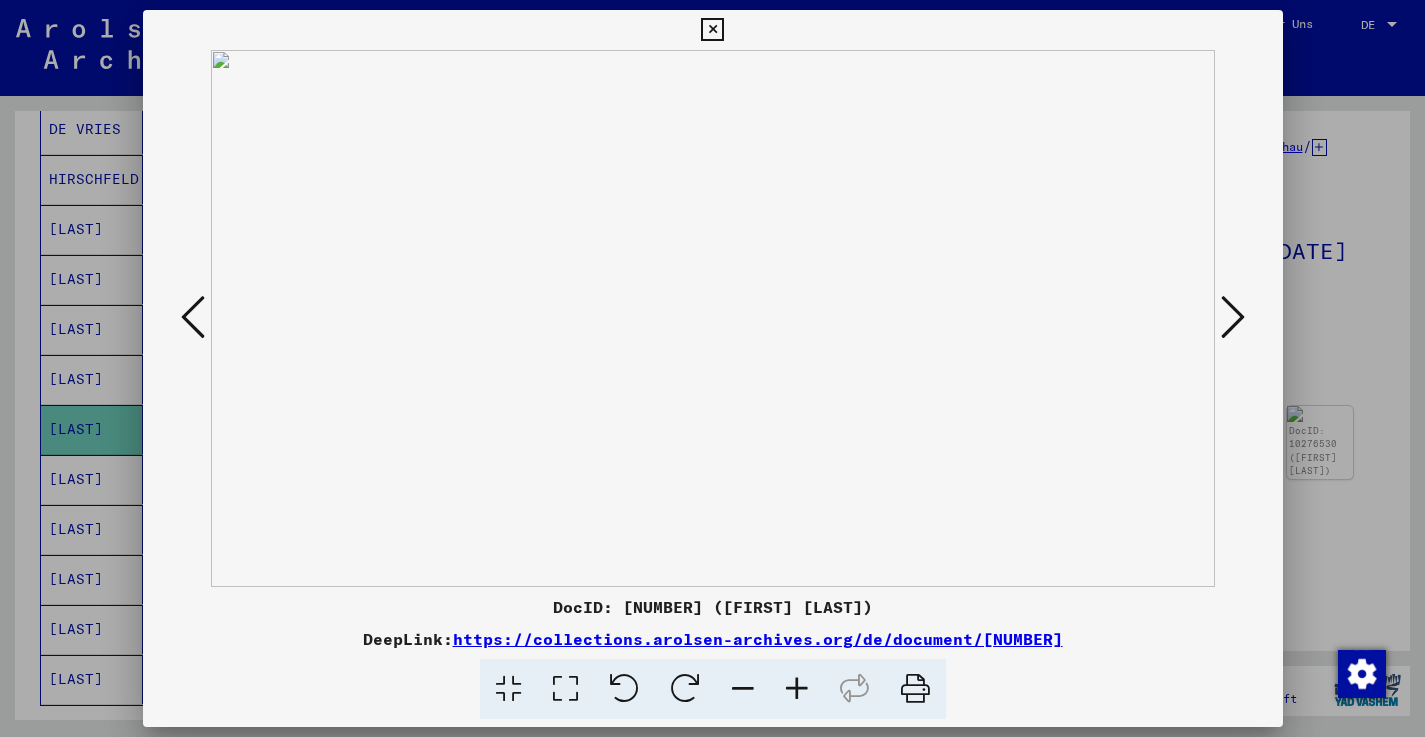 click at bounding box center (1233, 317) 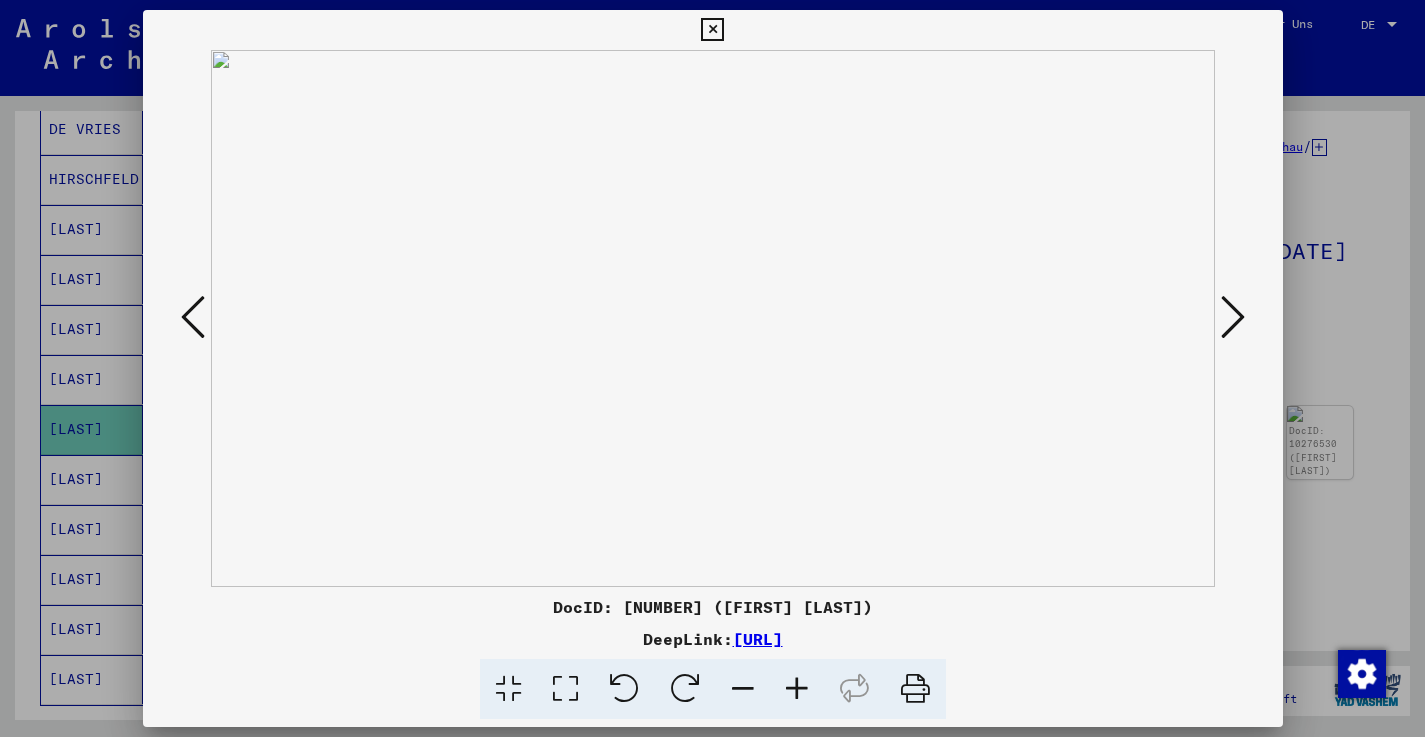 click at bounding box center (1233, 317) 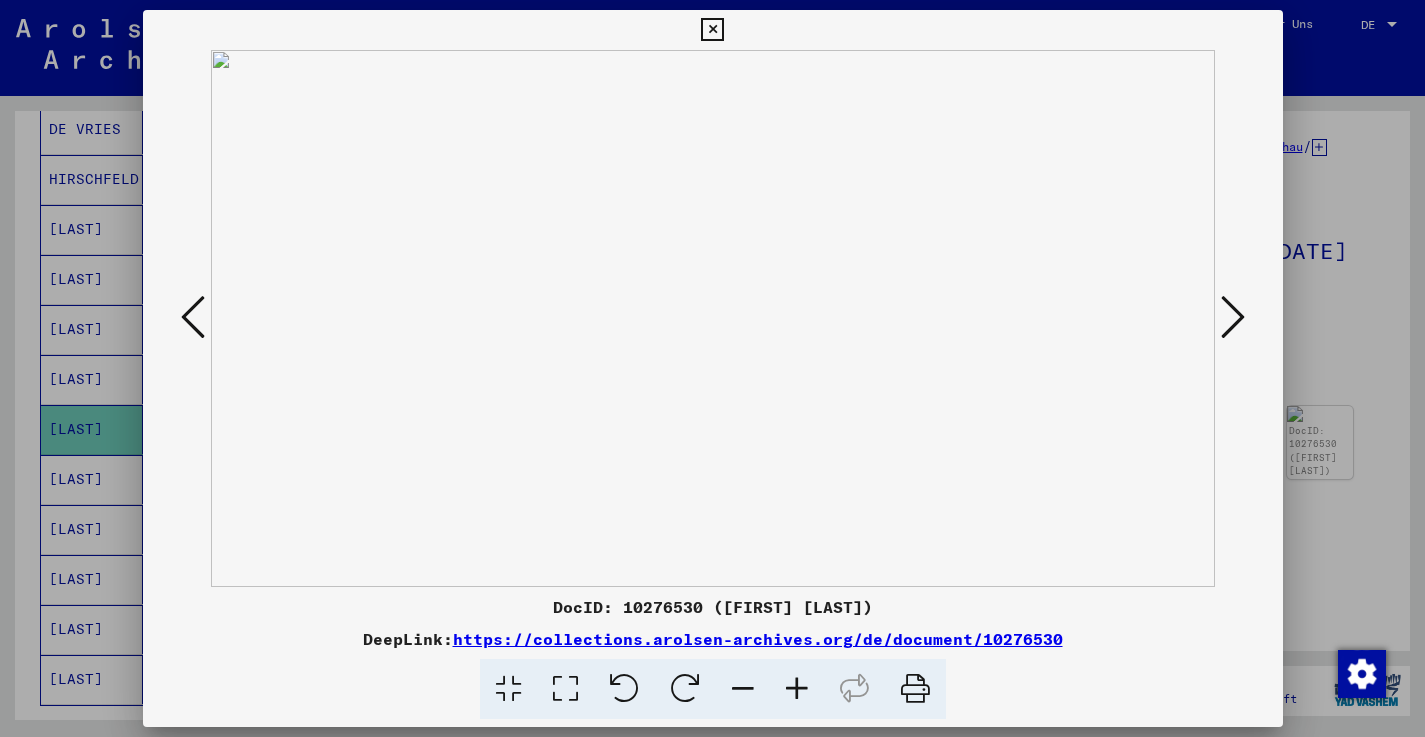 click at bounding box center (1233, 317) 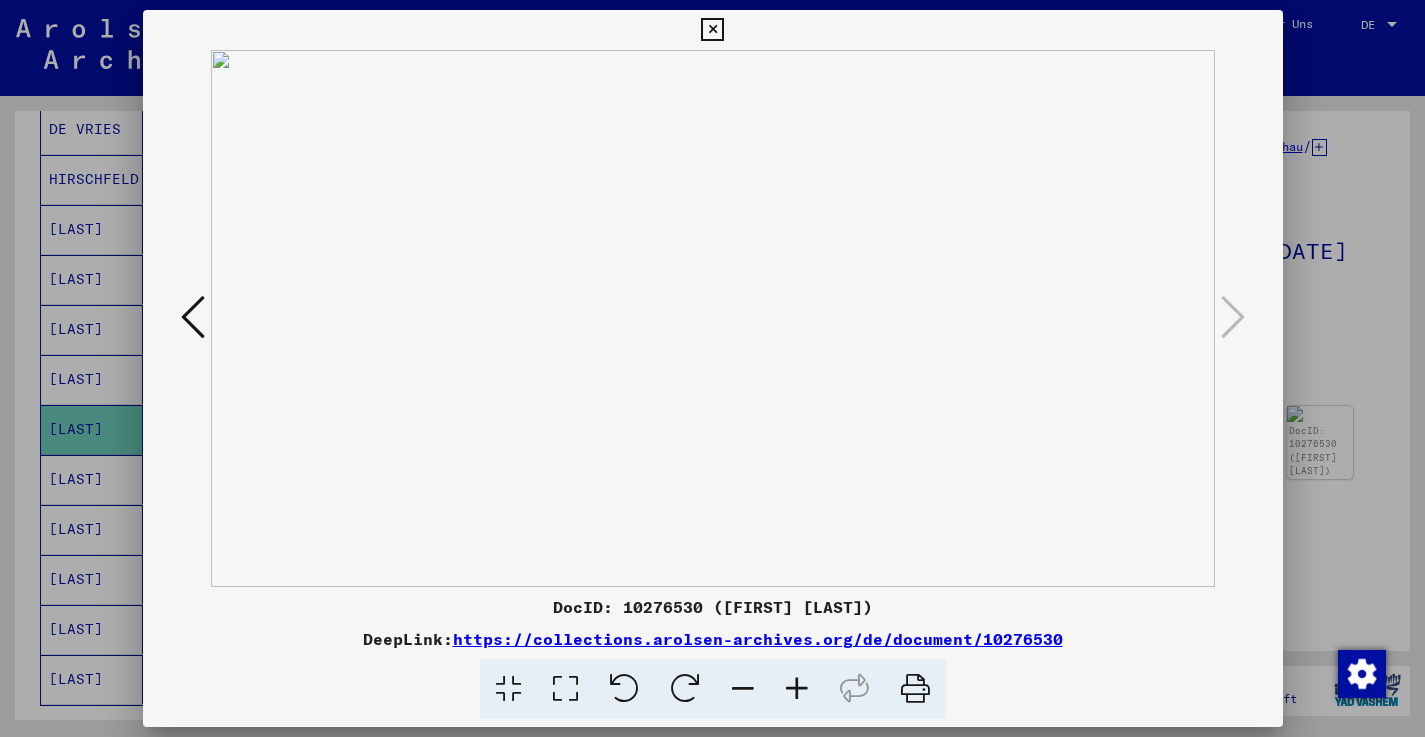 click at bounding box center [193, 317] 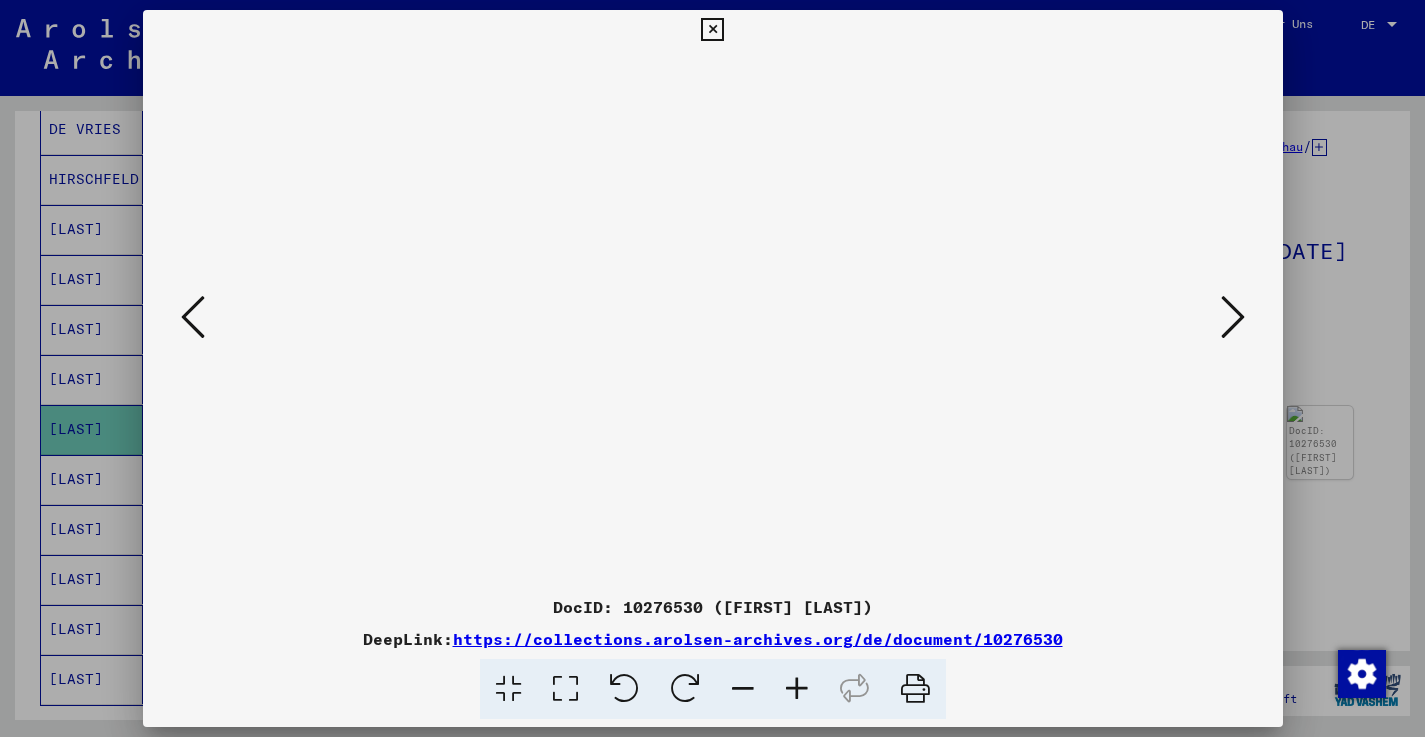 click at bounding box center (193, 317) 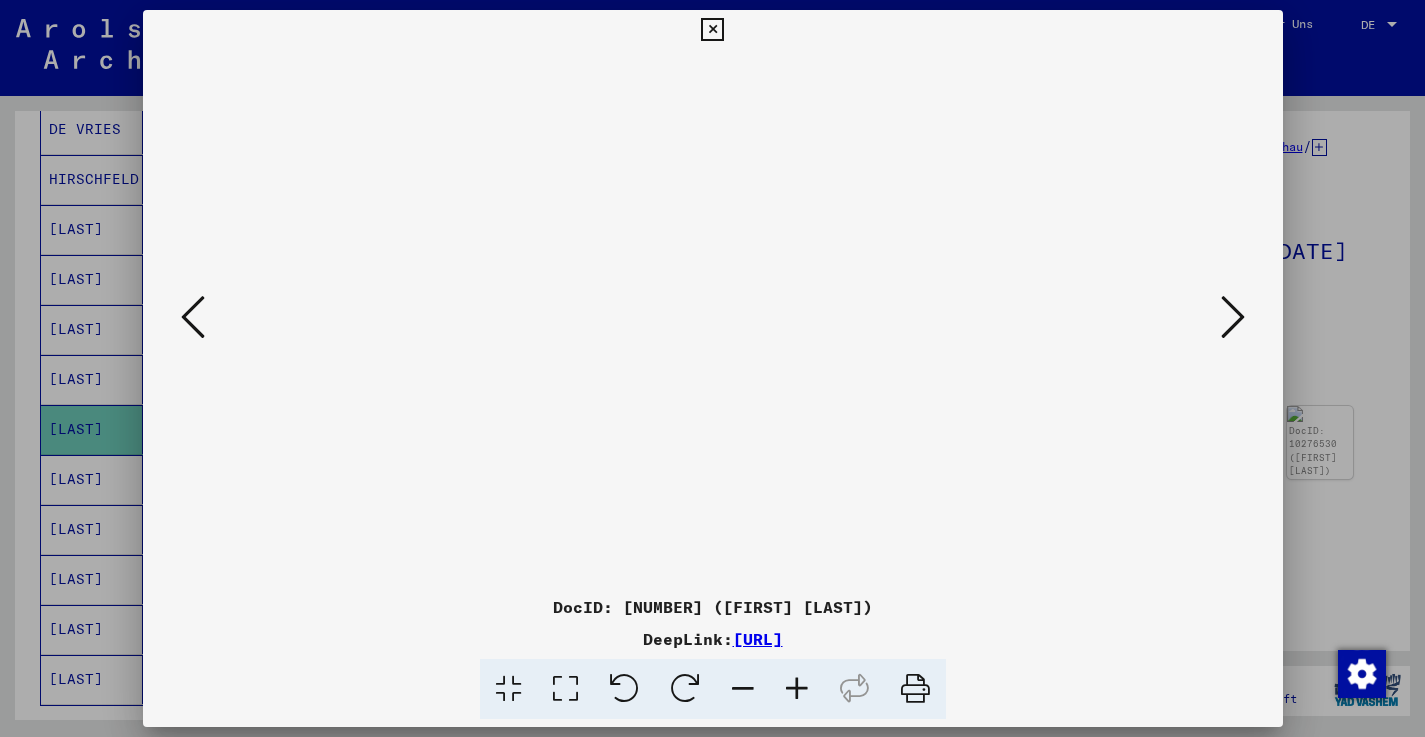 click at bounding box center (193, 317) 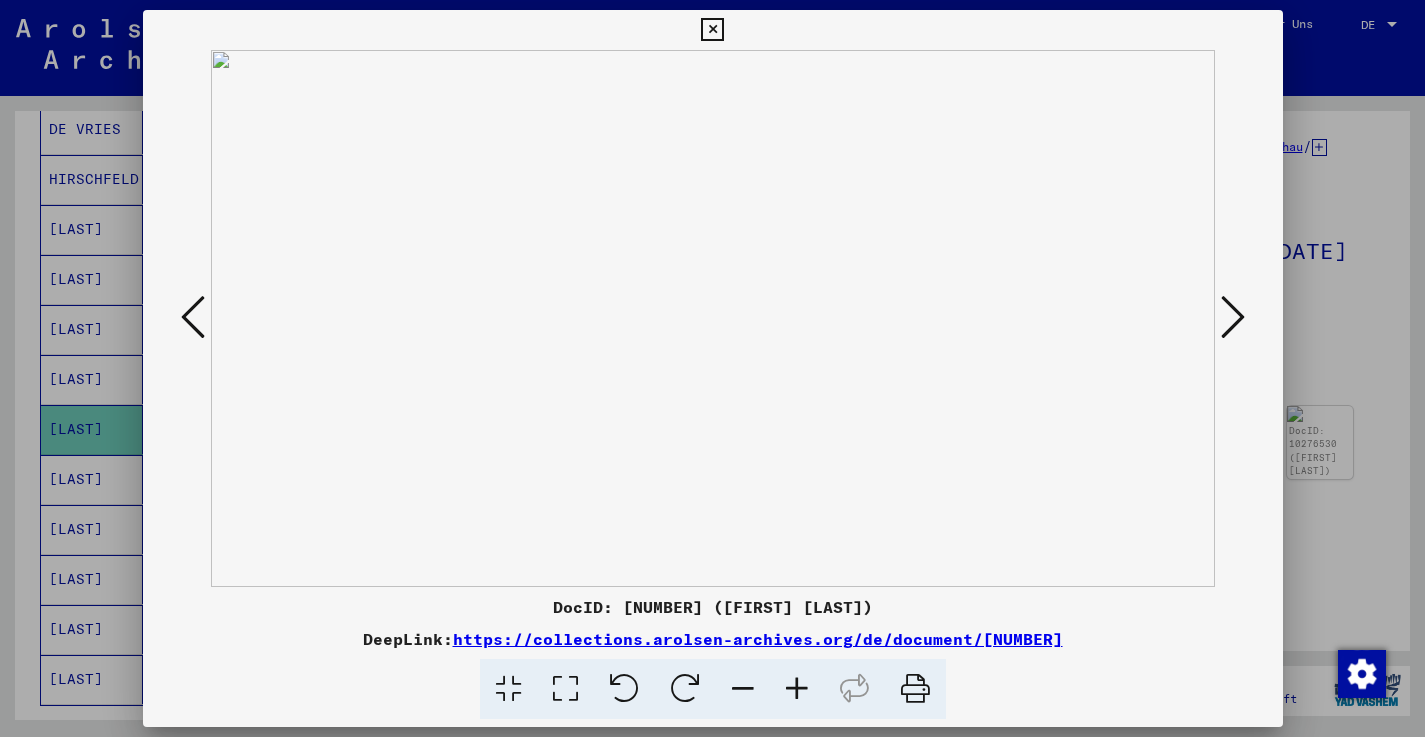 click at bounding box center [193, 317] 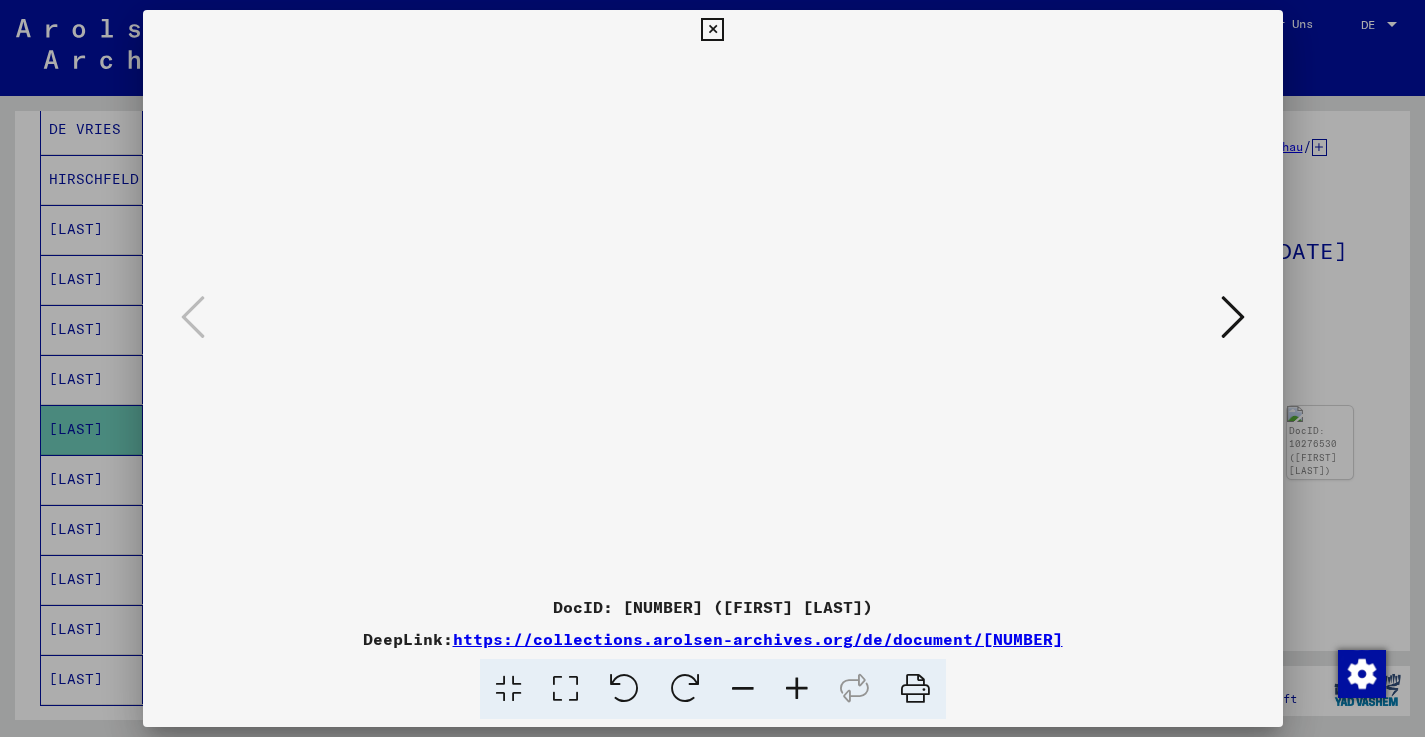 click at bounding box center [1233, 317] 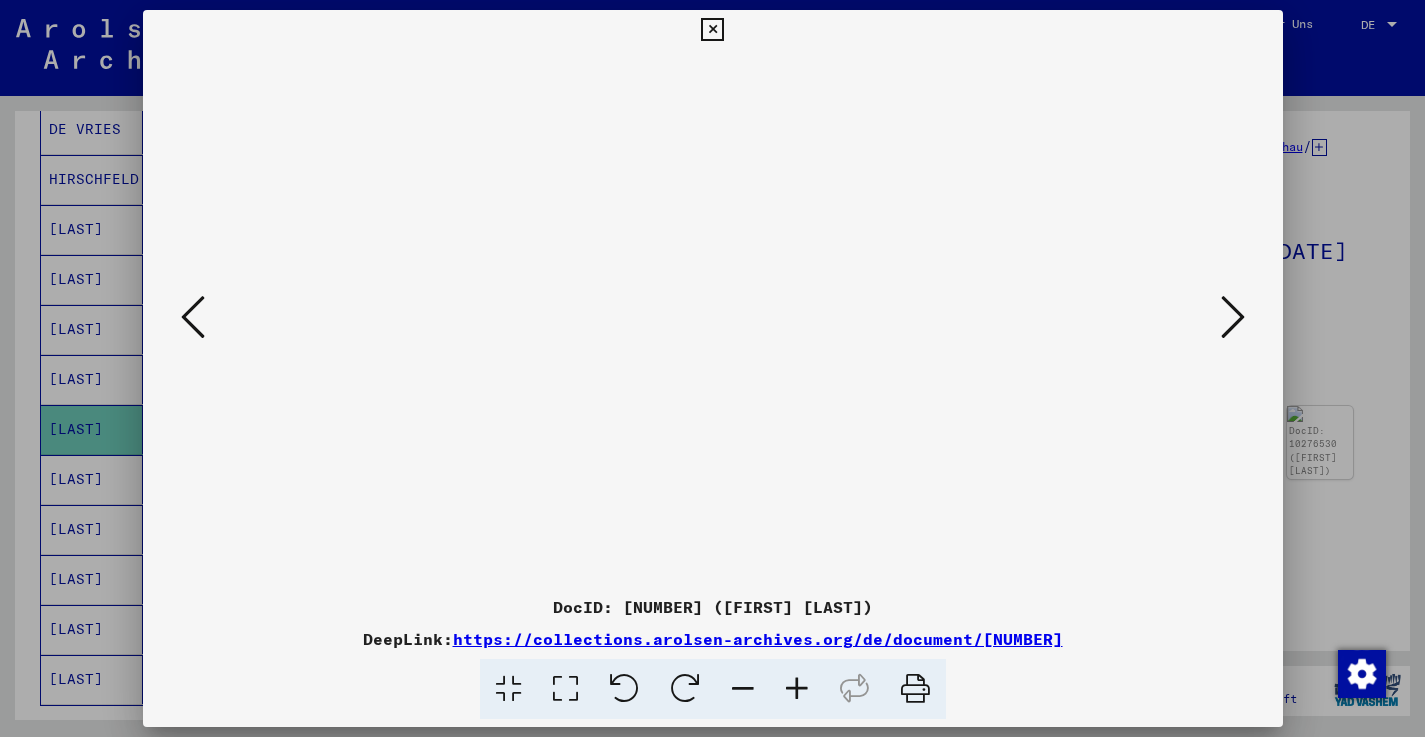click at bounding box center [1233, 317] 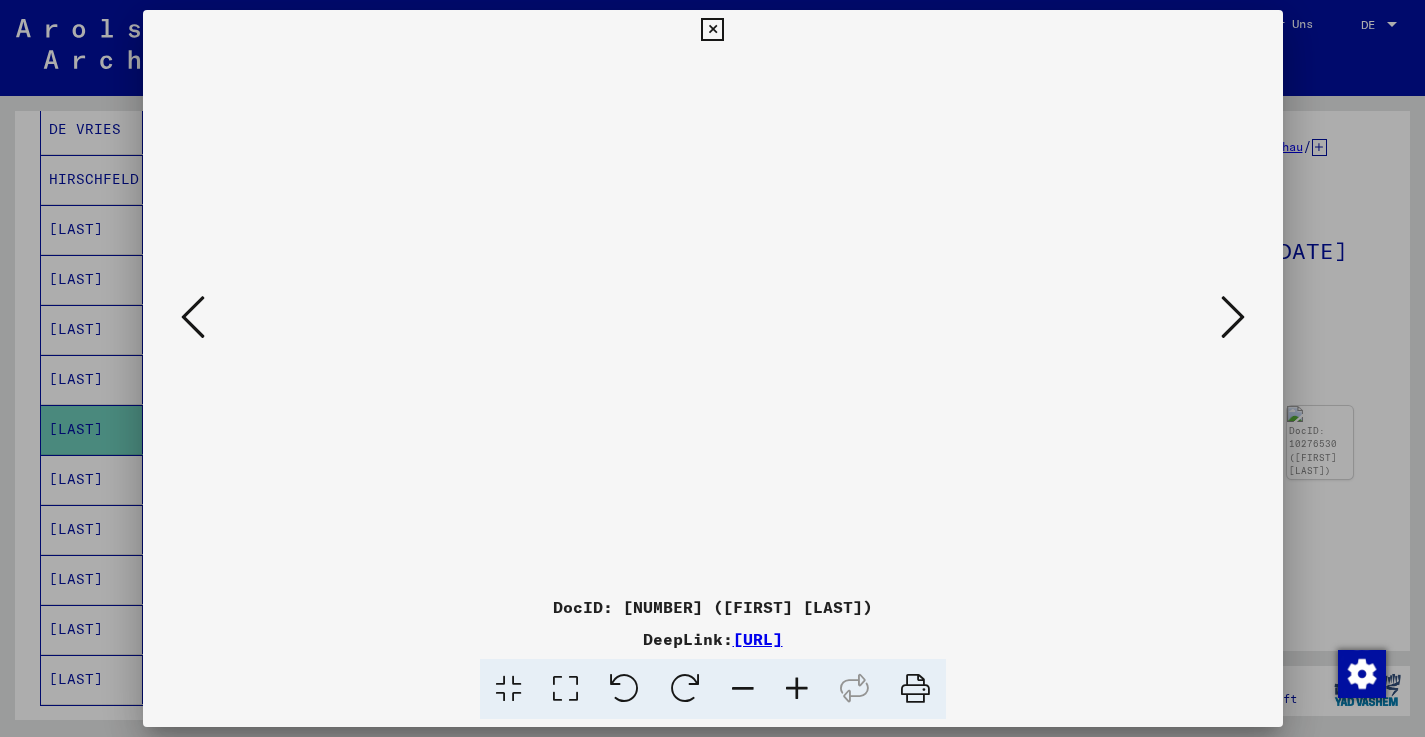 click at bounding box center (1233, 317) 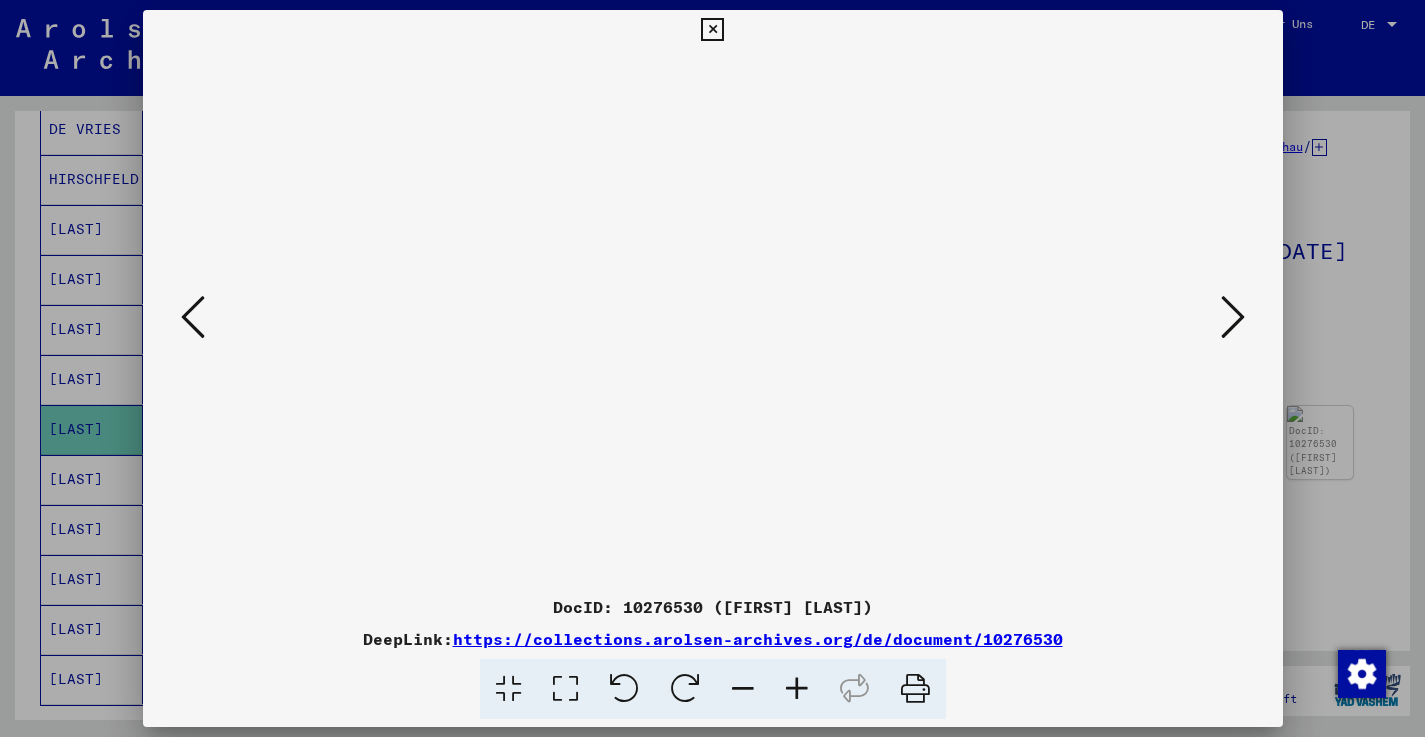 click at bounding box center [797, 689] 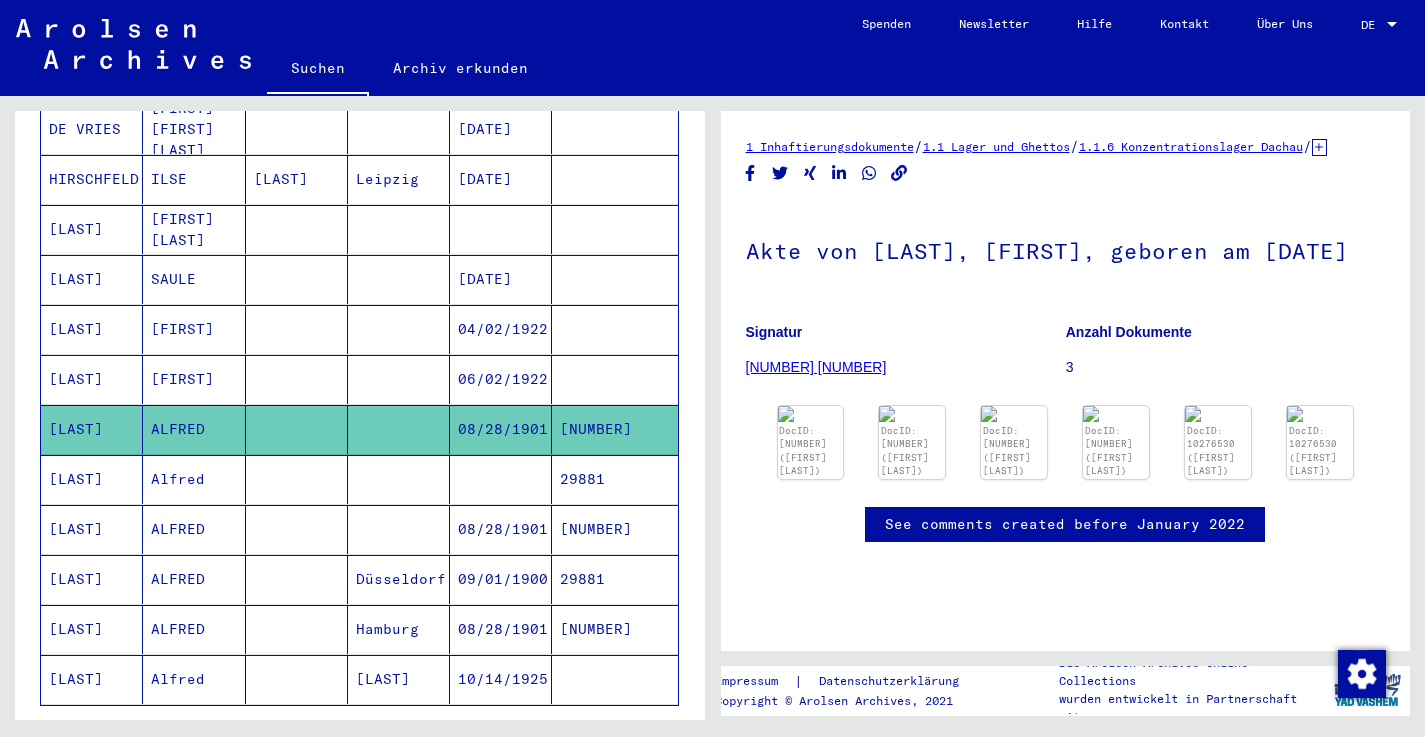 scroll, scrollTop: 0, scrollLeft: 0, axis: both 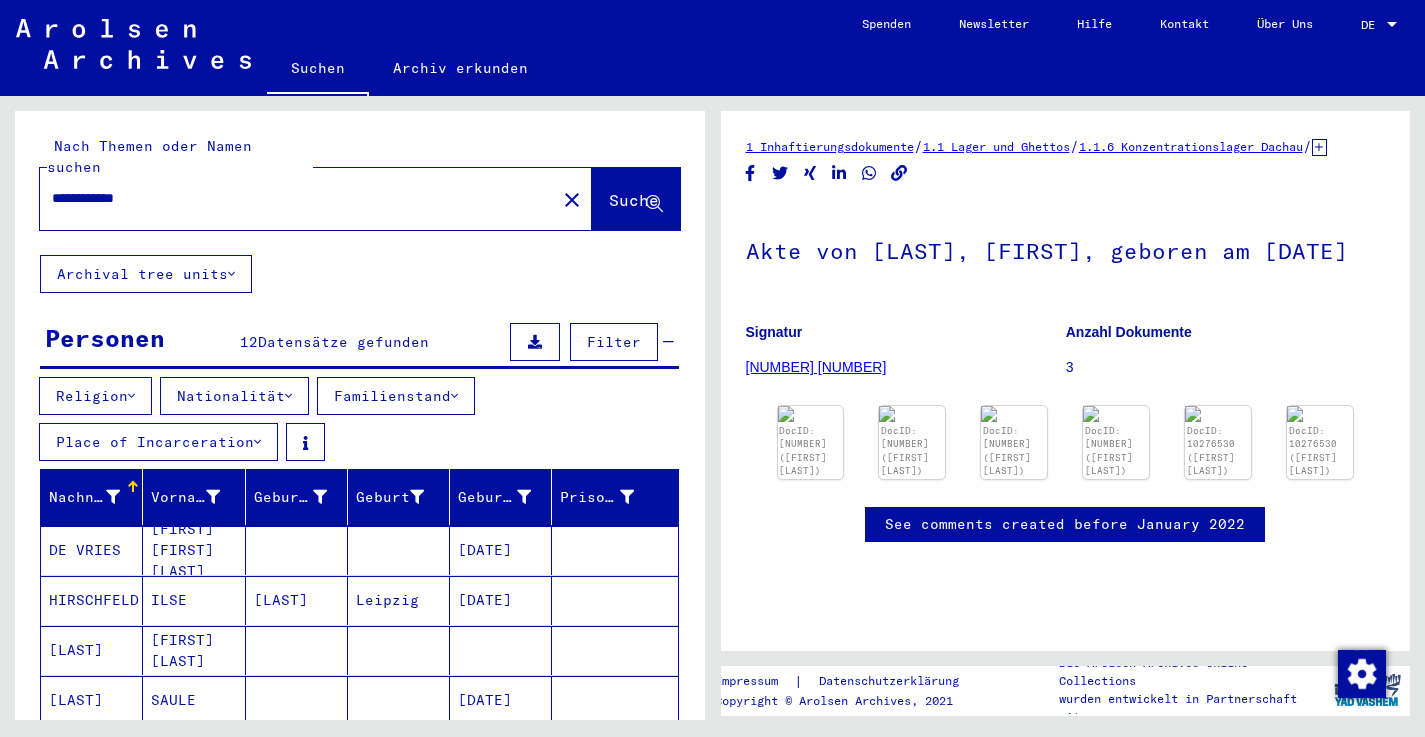 click on "**********" at bounding box center (298, 198) 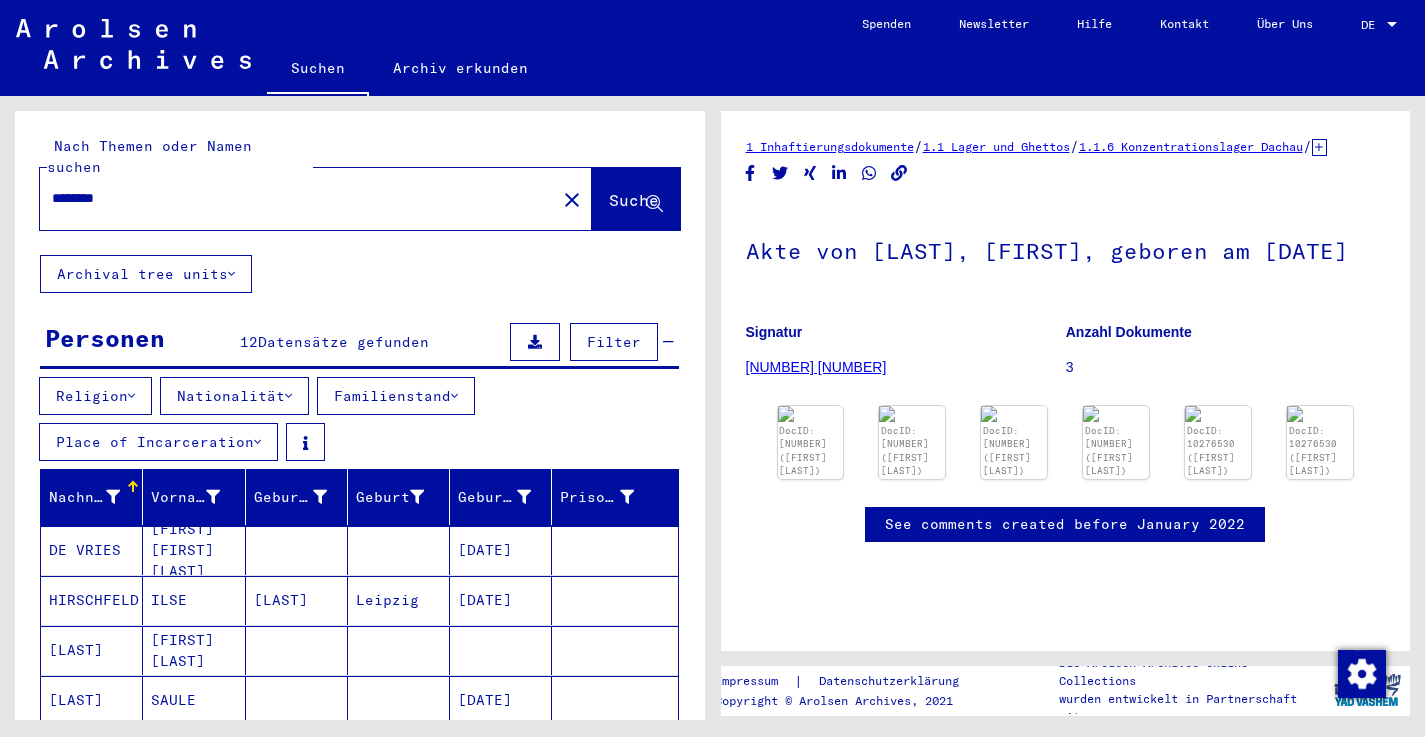 type on "********" 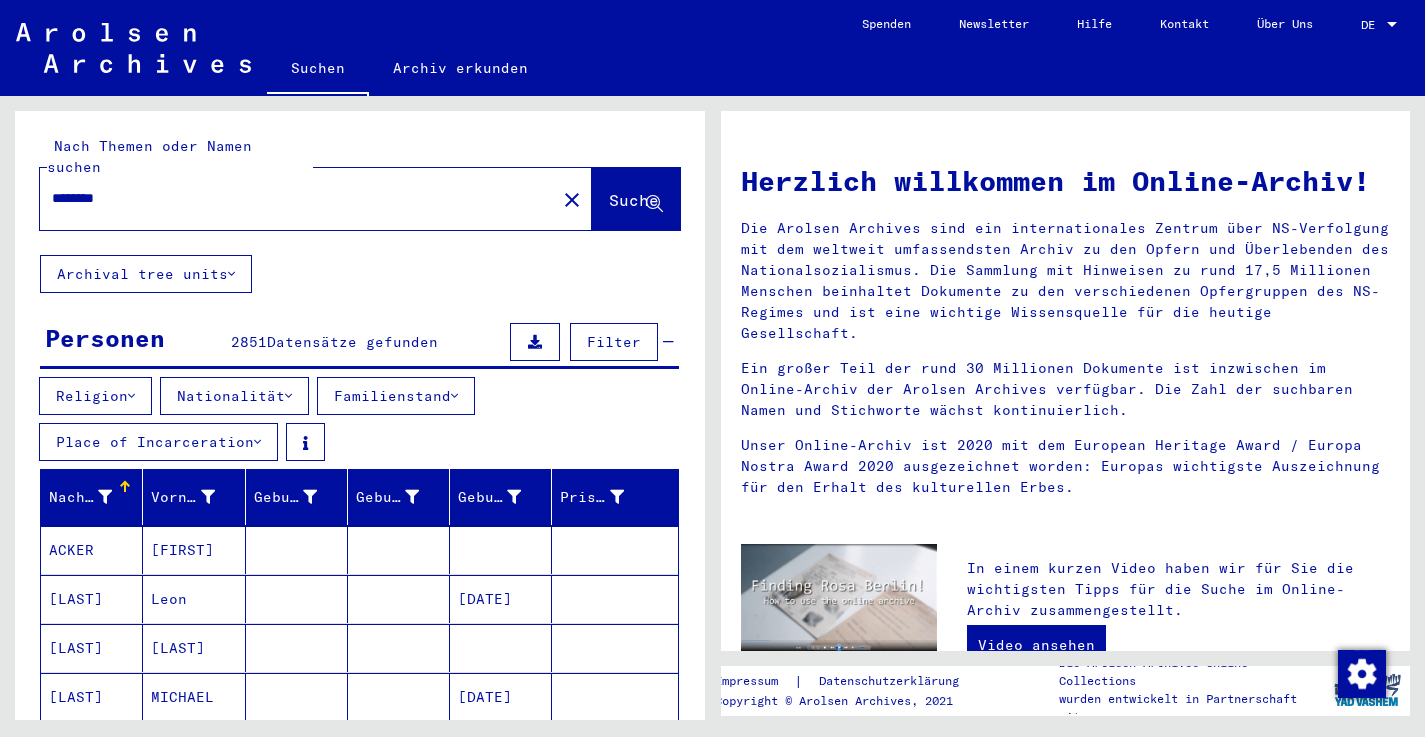 scroll, scrollTop: 0, scrollLeft: 0, axis: both 